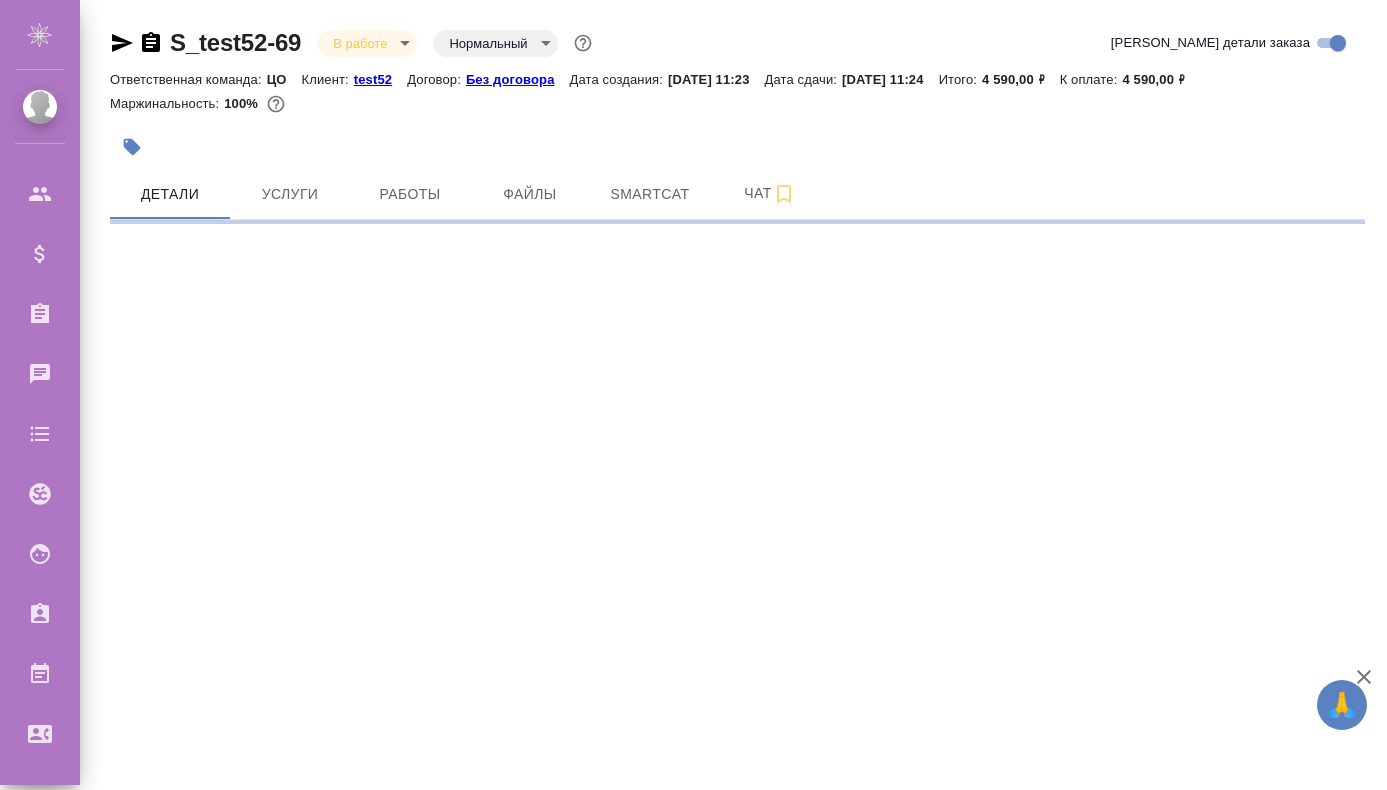 scroll, scrollTop: 0, scrollLeft: 0, axis: both 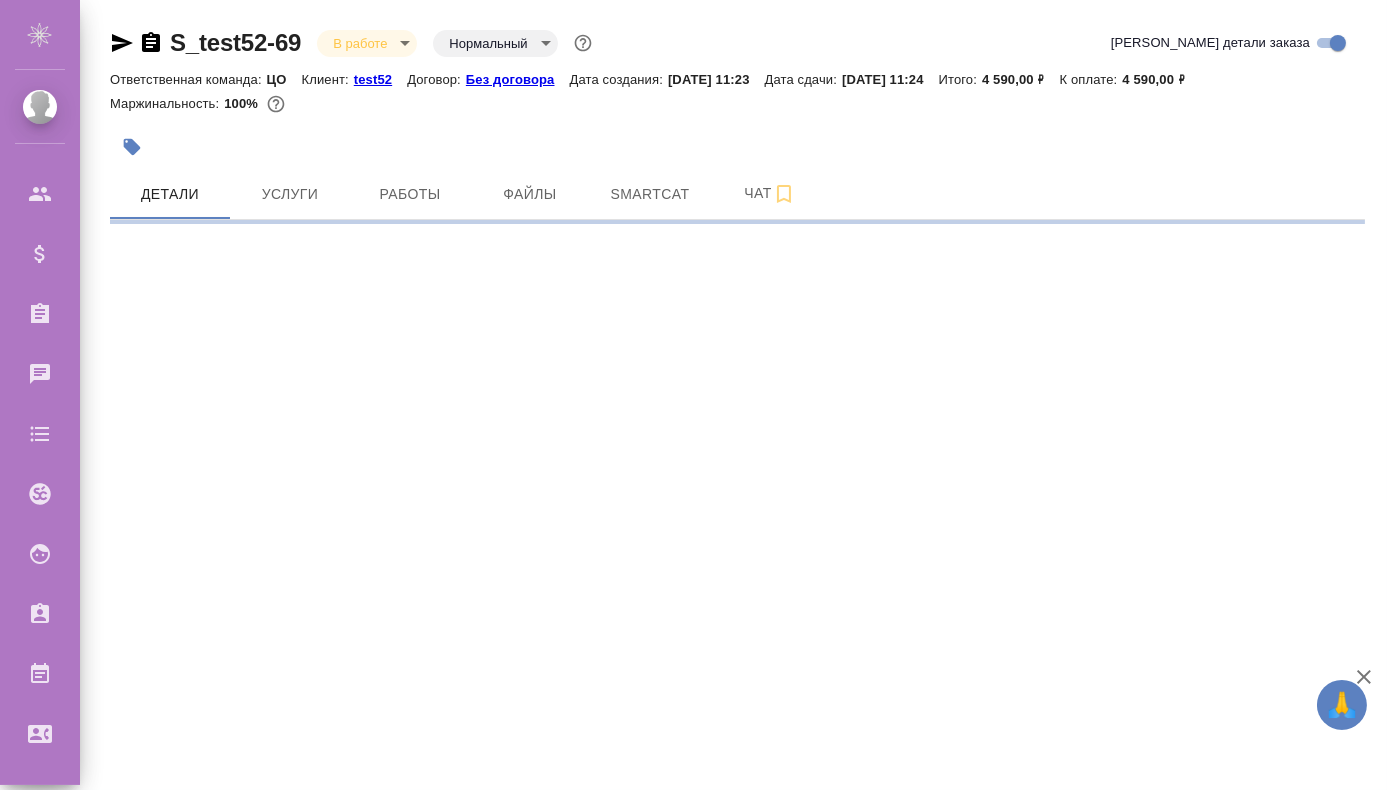 select on "RU" 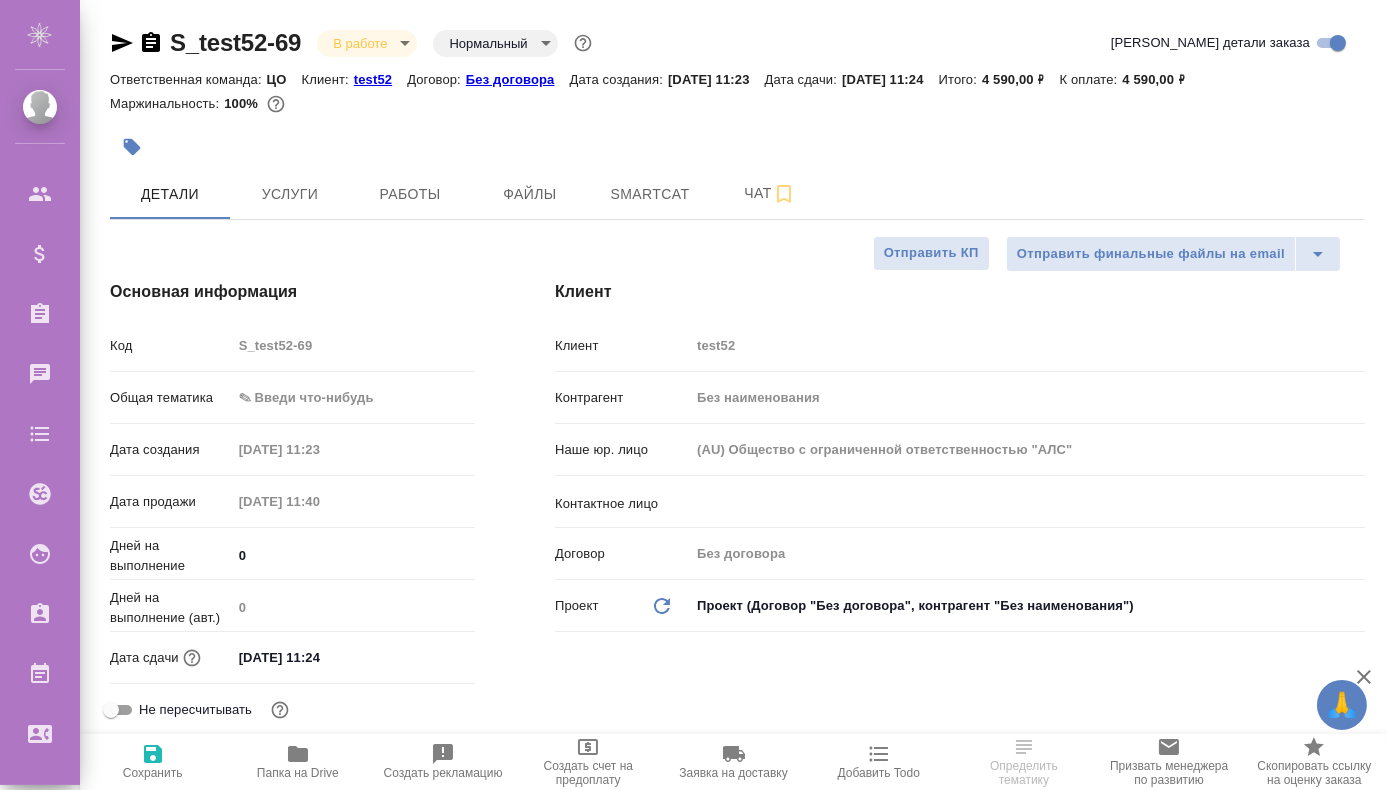 type on "x" 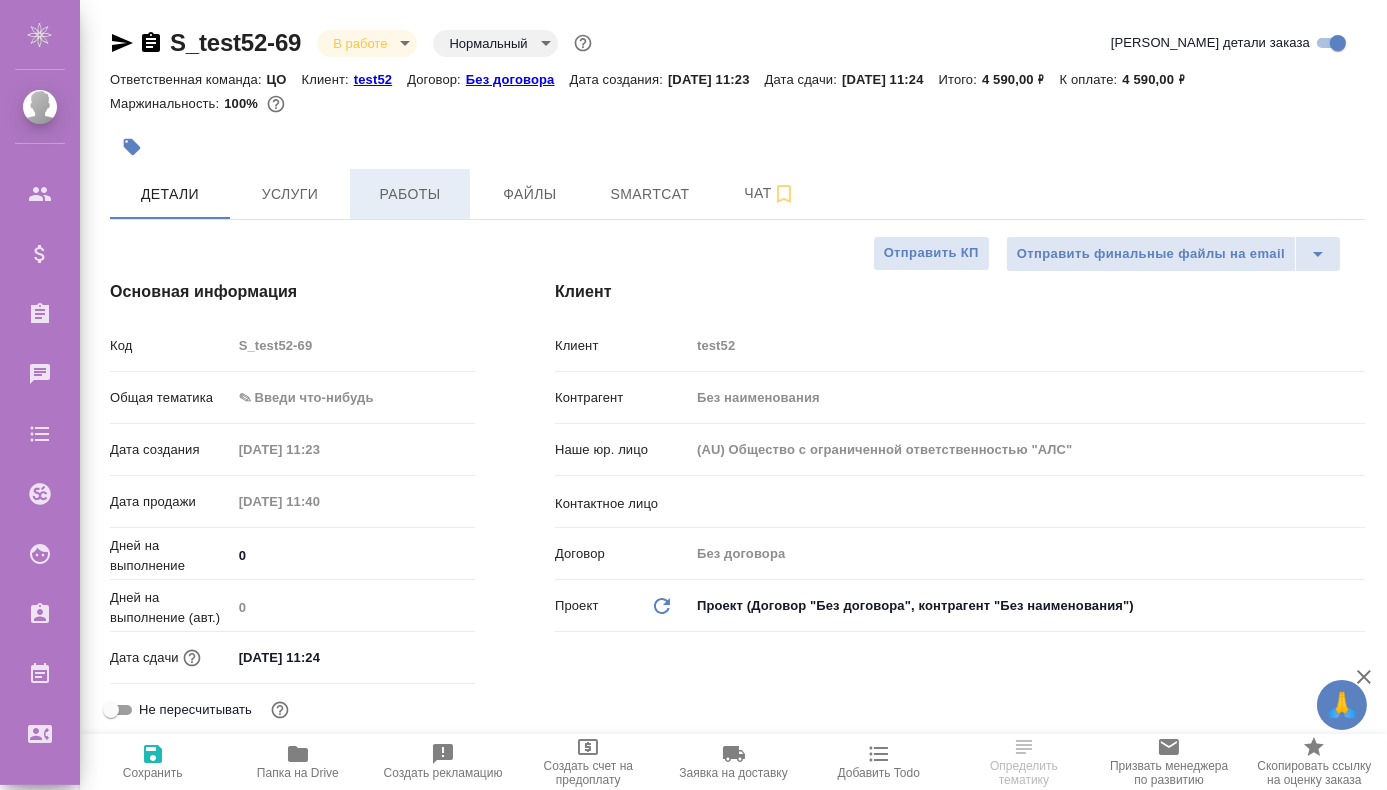 click on "Работы" at bounding box center (410, 194) 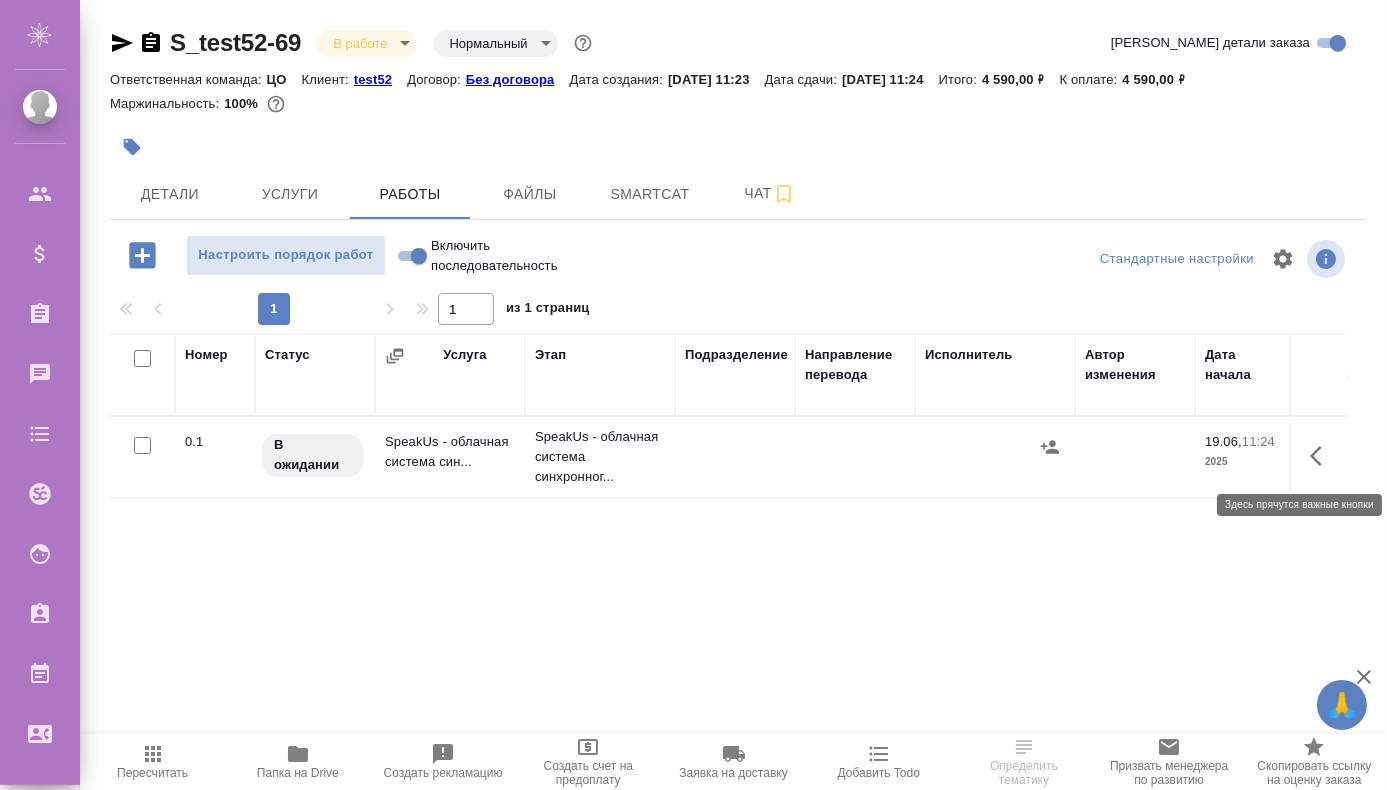 click at bounding box center (1322, 456) 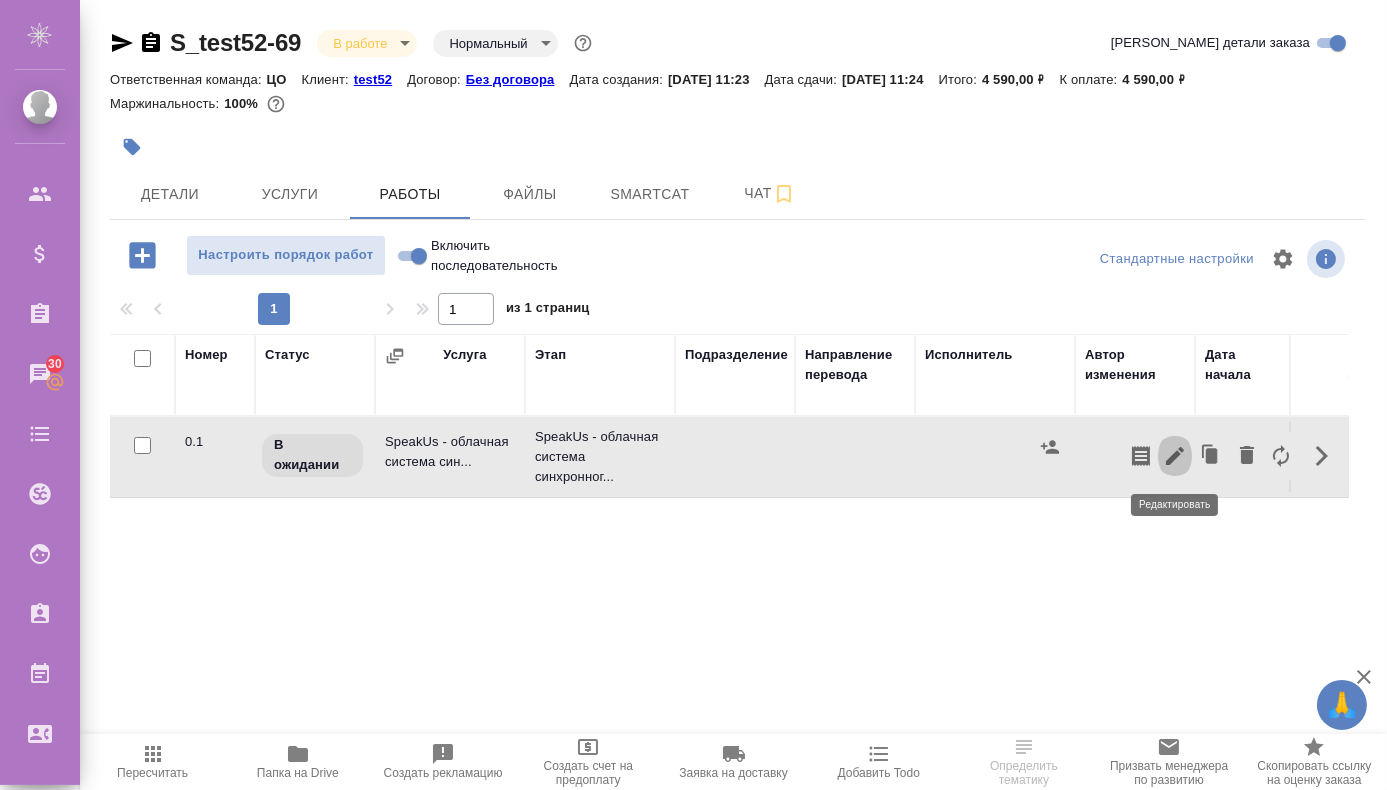 click 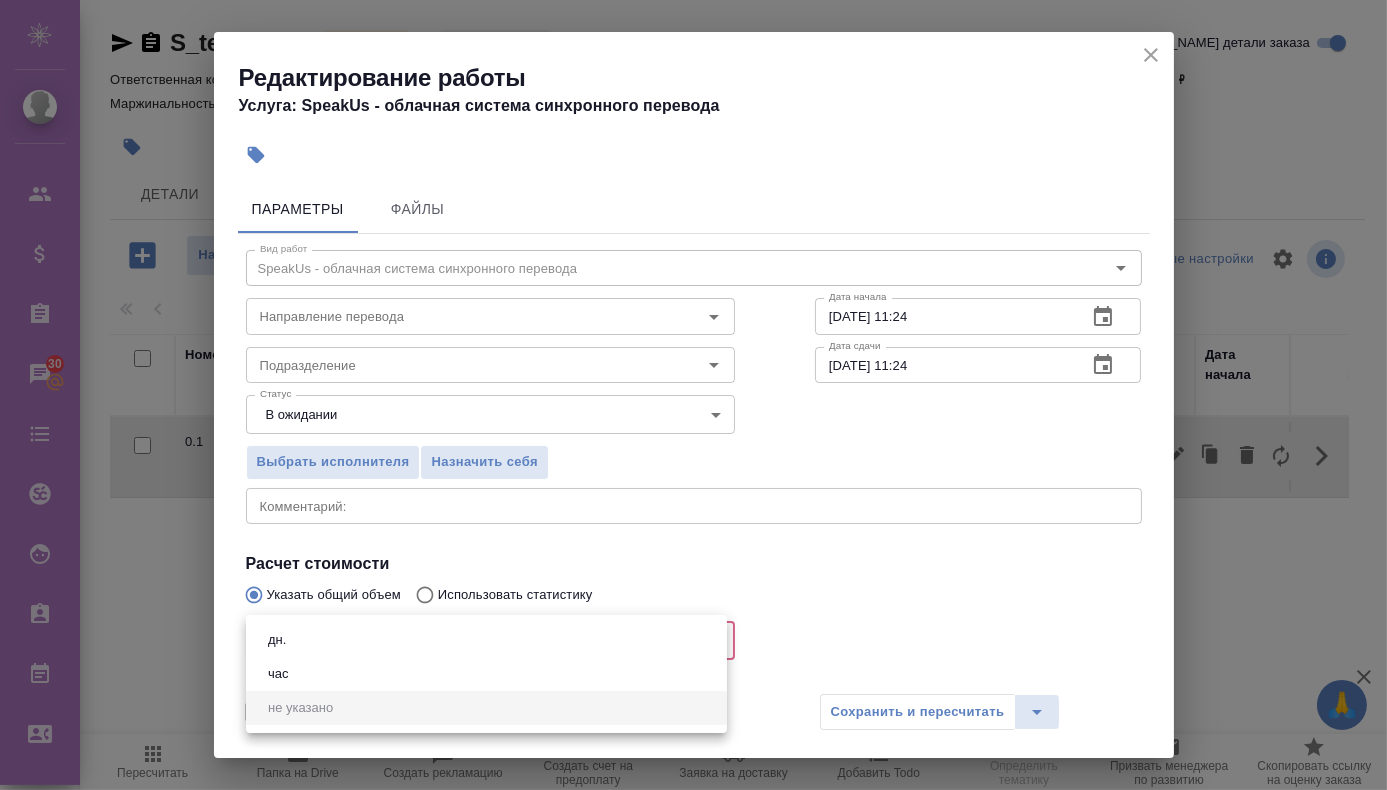 click on "🙏 .cls-1
fill:#fff;
AWATERA r_dtp r_dtp Клиенты Спецификации Заказы 30 Чаты Todo Проекты SC Исполнители Кандидаты Работы Входящие заявки Заявки на доставку Рекламации Проекты процессинга Конференции Выйти S_test52-69 В работе inProgress Нормальный normal Кратко детали заказа Ответственная команда: ЦО Клиент: test52 Договор: Без договора Дата создания: [DATE] 11:23 Дата сдачи: [DATE] 11:24 Итого: 4 590,00 ₽ К оплате: 4 590,00 ₽ Маржинальность: 100% Детали Услуги Работы Файлы Smartcat Чат Настроить порядок работ Включить последовательность Стандартные настройки 1 1 из 1 страниц Номер Статус 0" at bounding box center [693, 475] 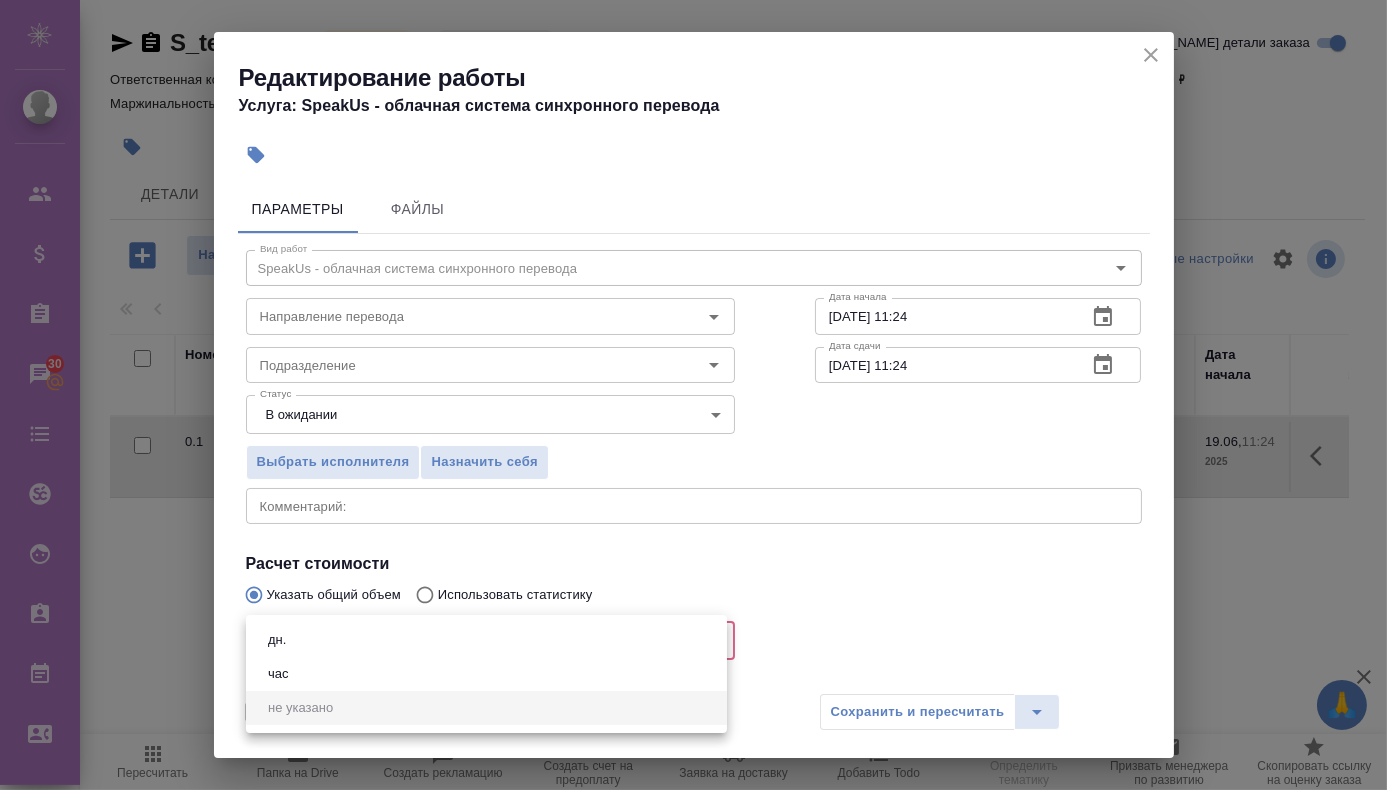 click on "час" at bounding box center (486, 674) 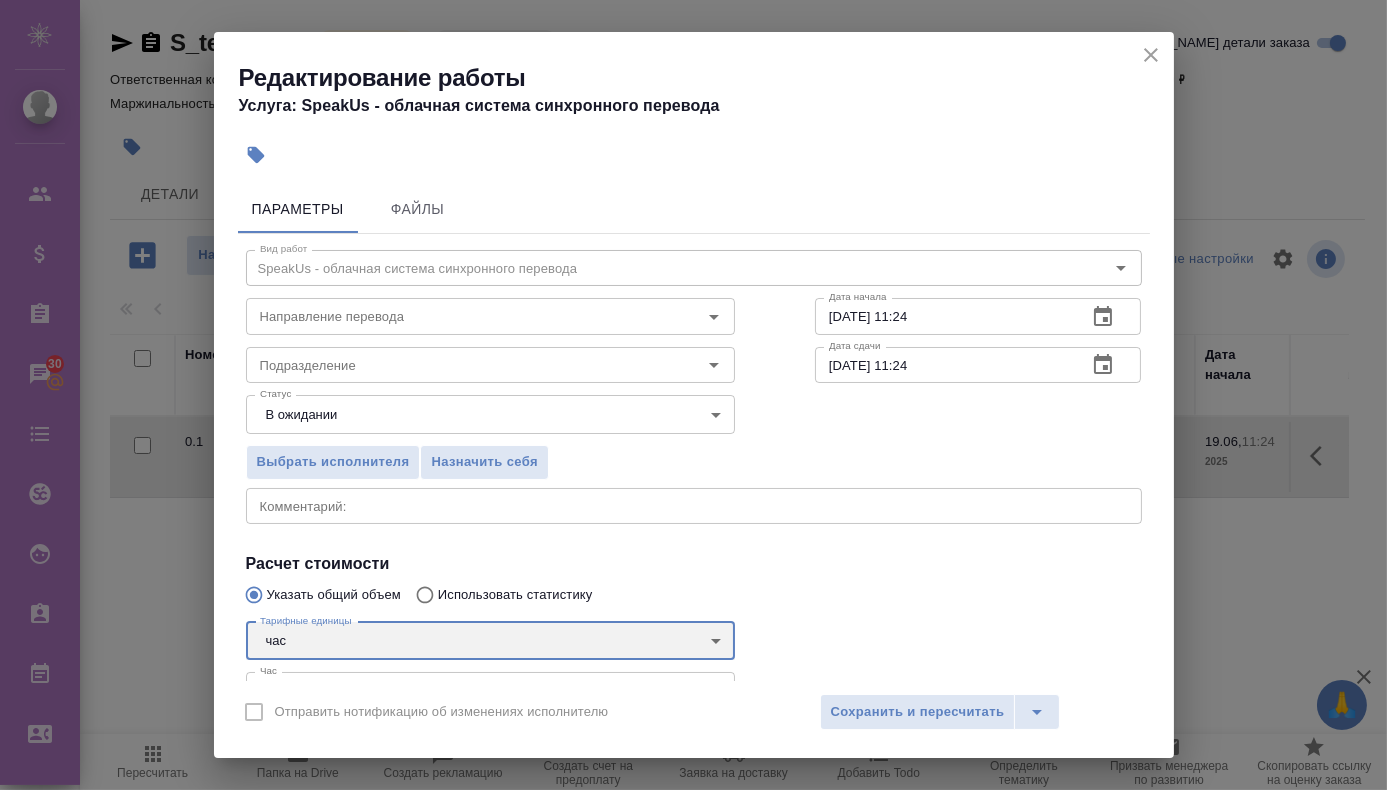 type on "5a8b1489cc6b4906c91bfd93" 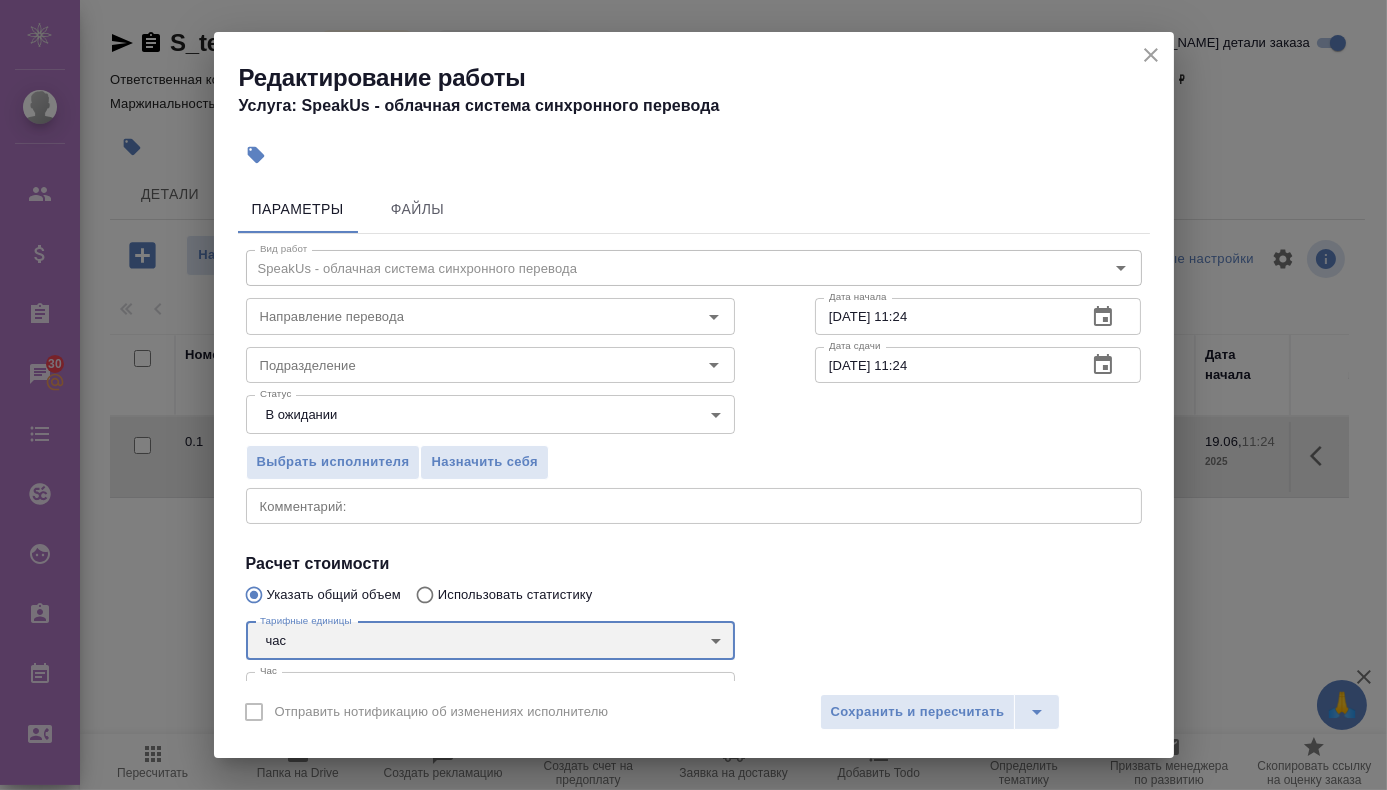 scroll, scrollTop: 151, scrollLeft: 0, axis: vertical 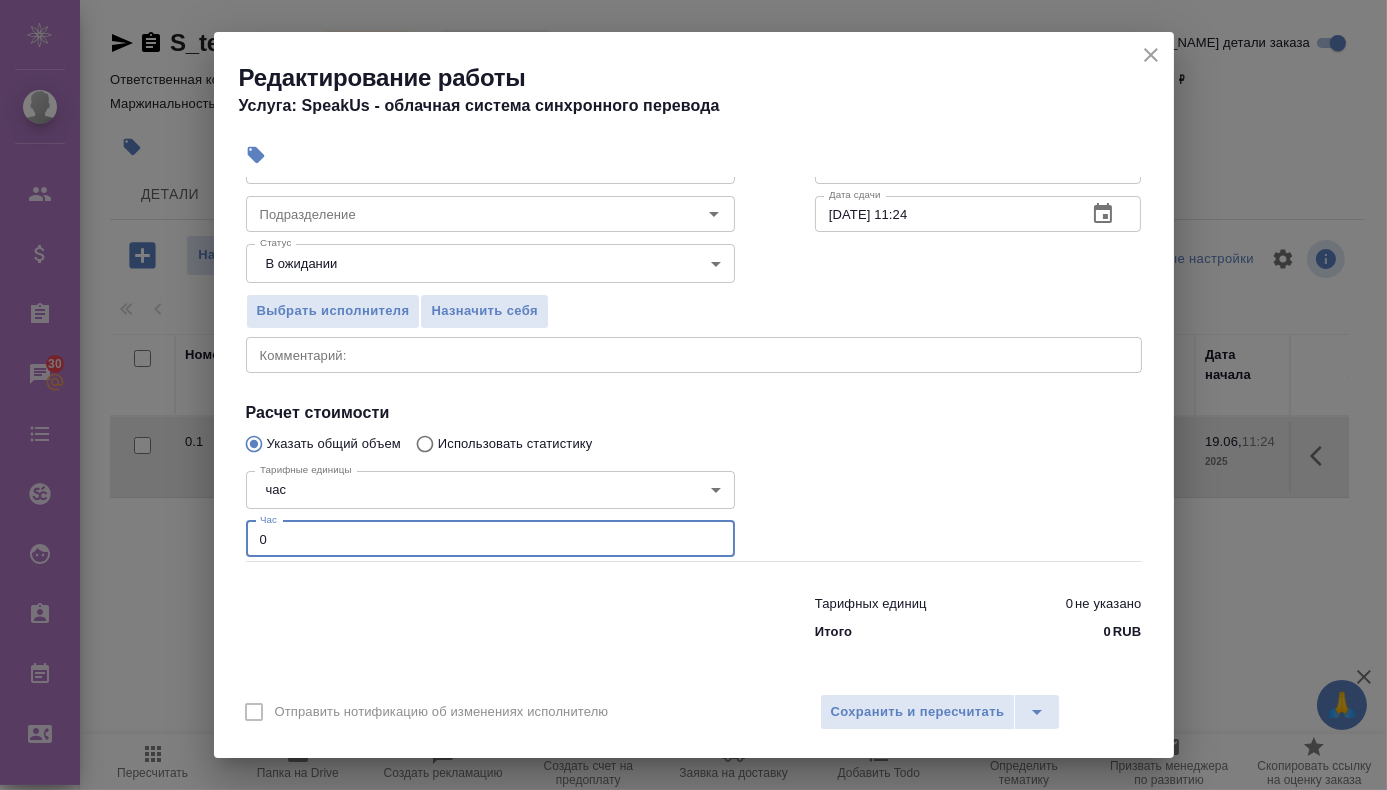 click on "0" at bounding box center (490, 539) 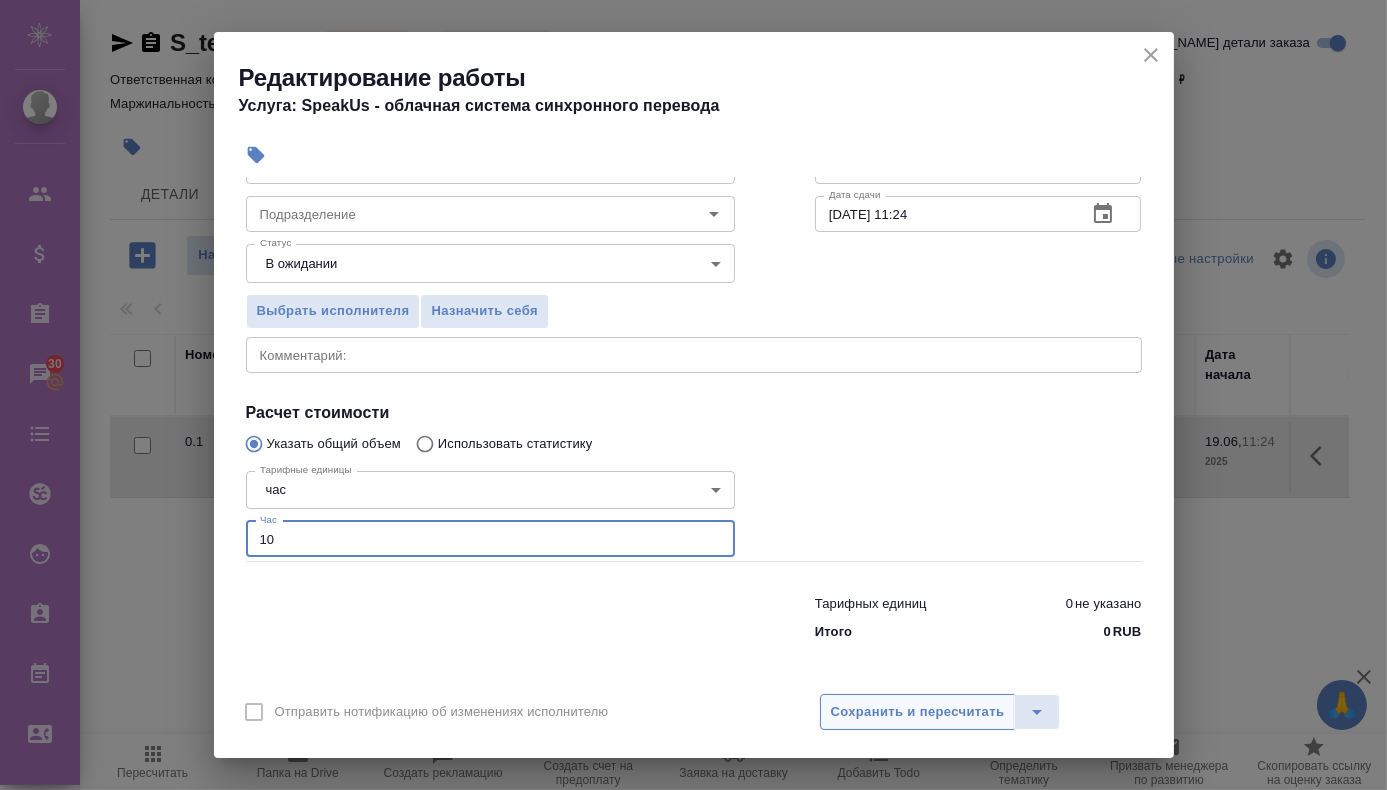 type on "10" 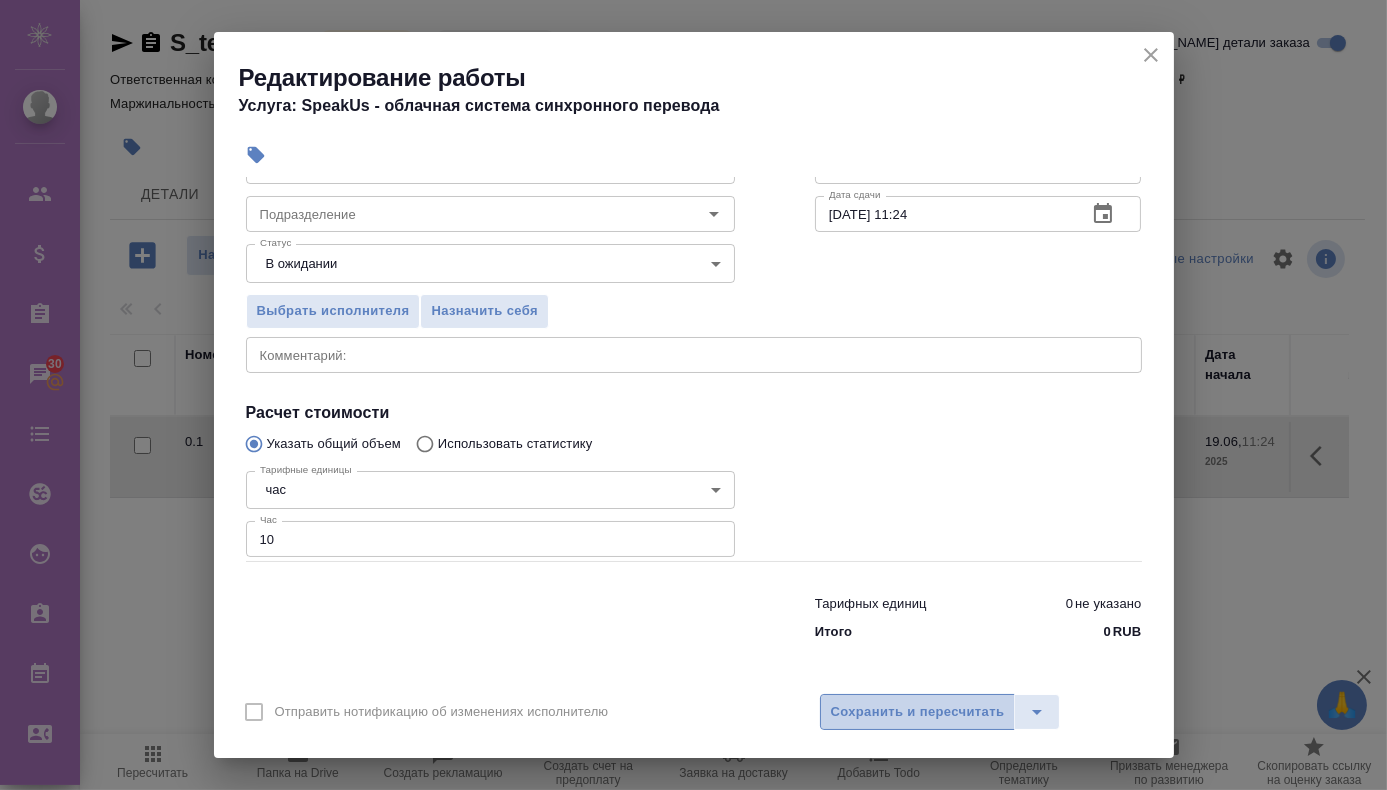 click on "Сохранить и пересчитать" at bounding box center [918, 712] 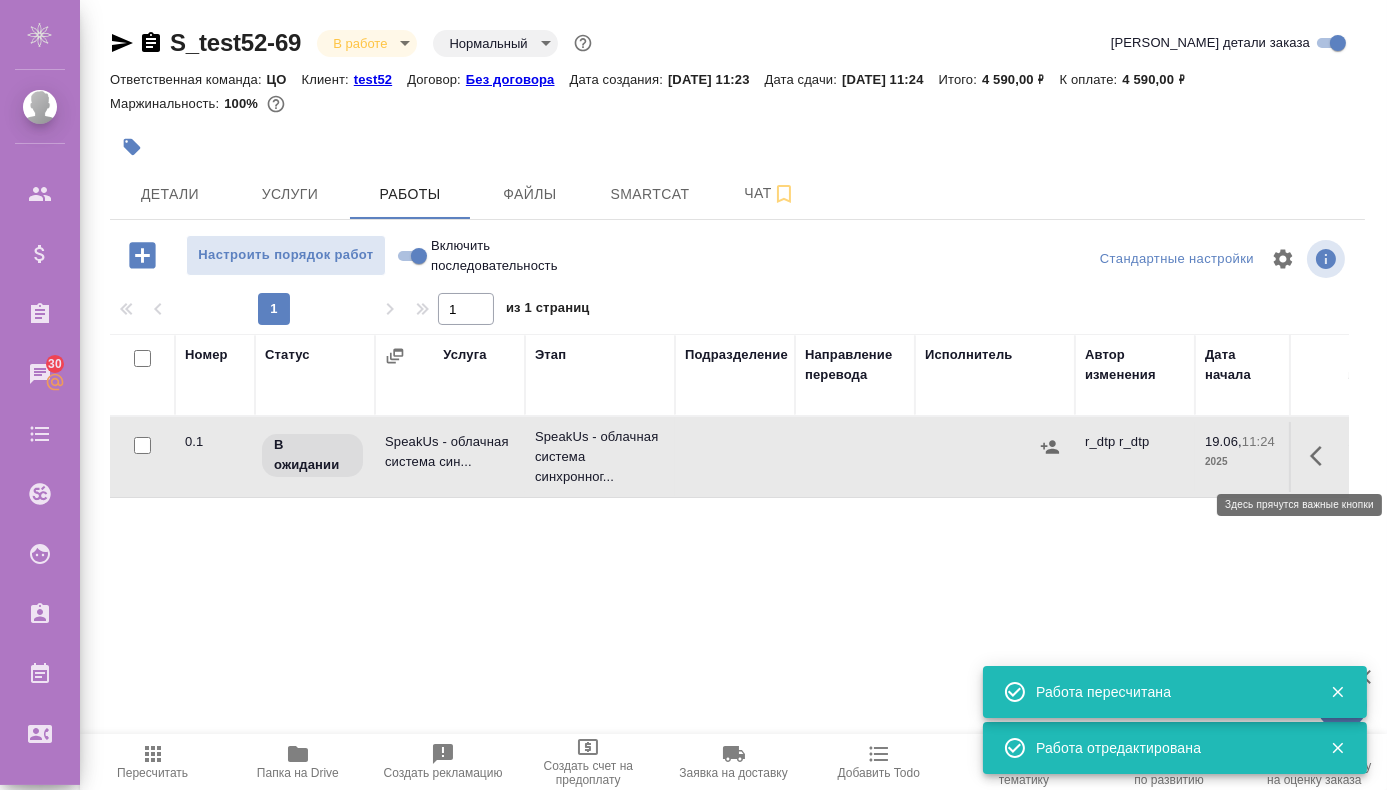click 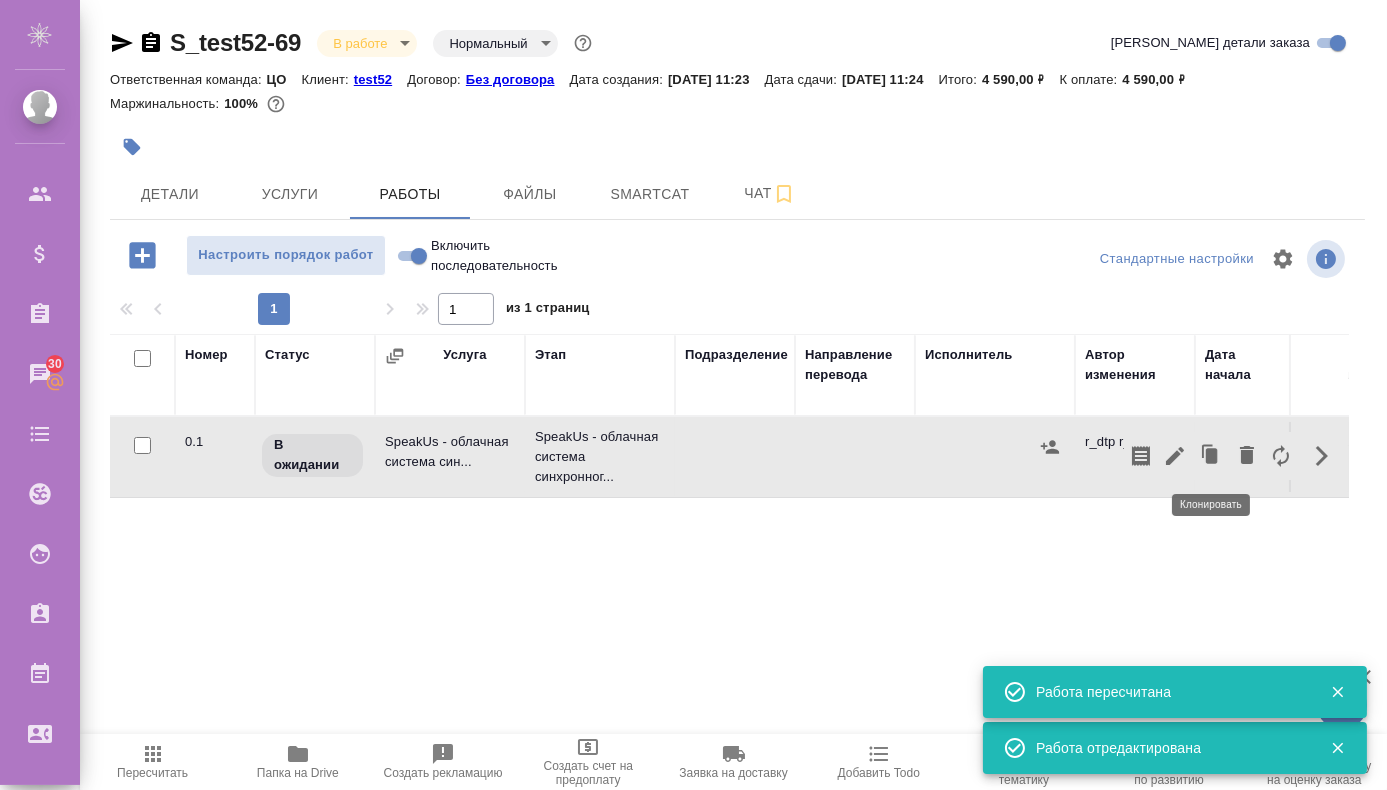 click 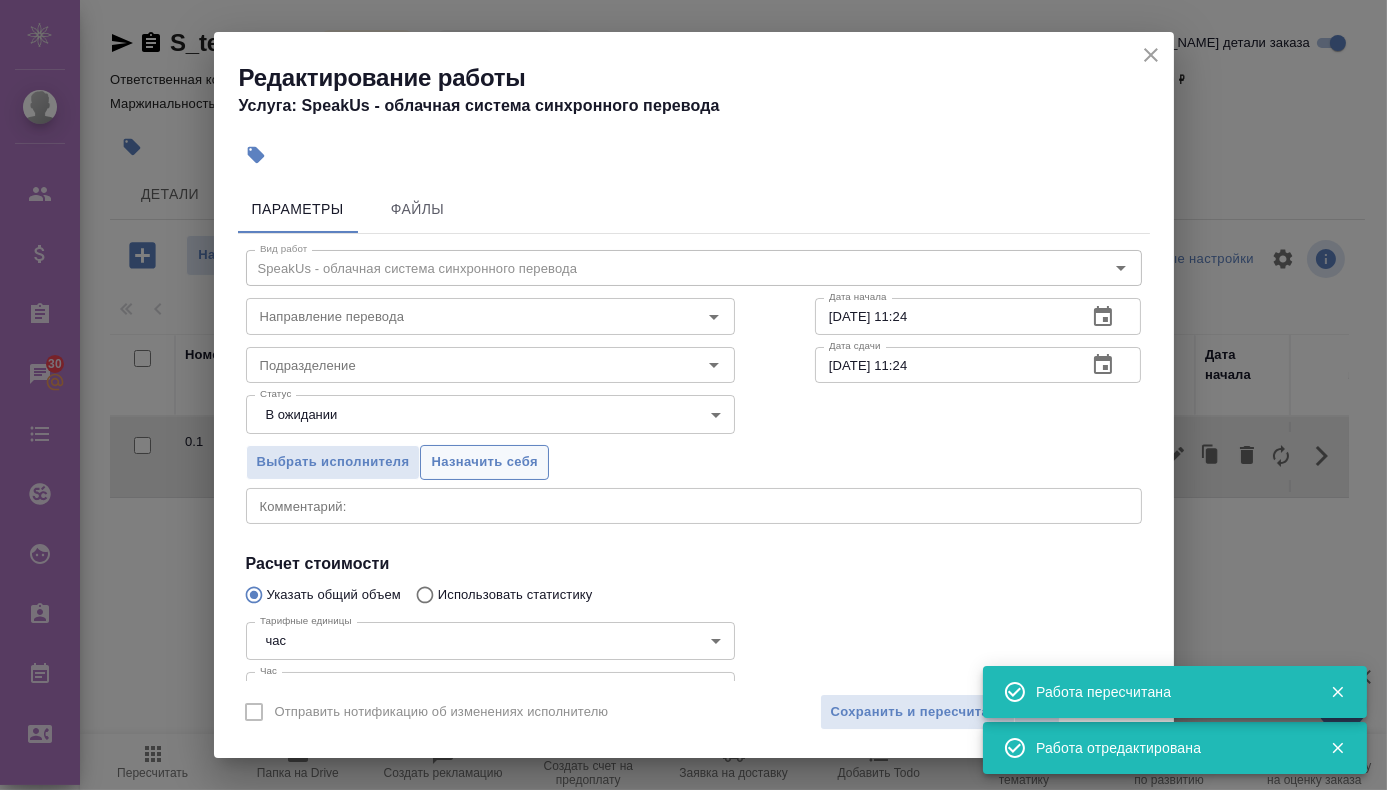 click on "Назначить себя" at bounding box center [484, 462] 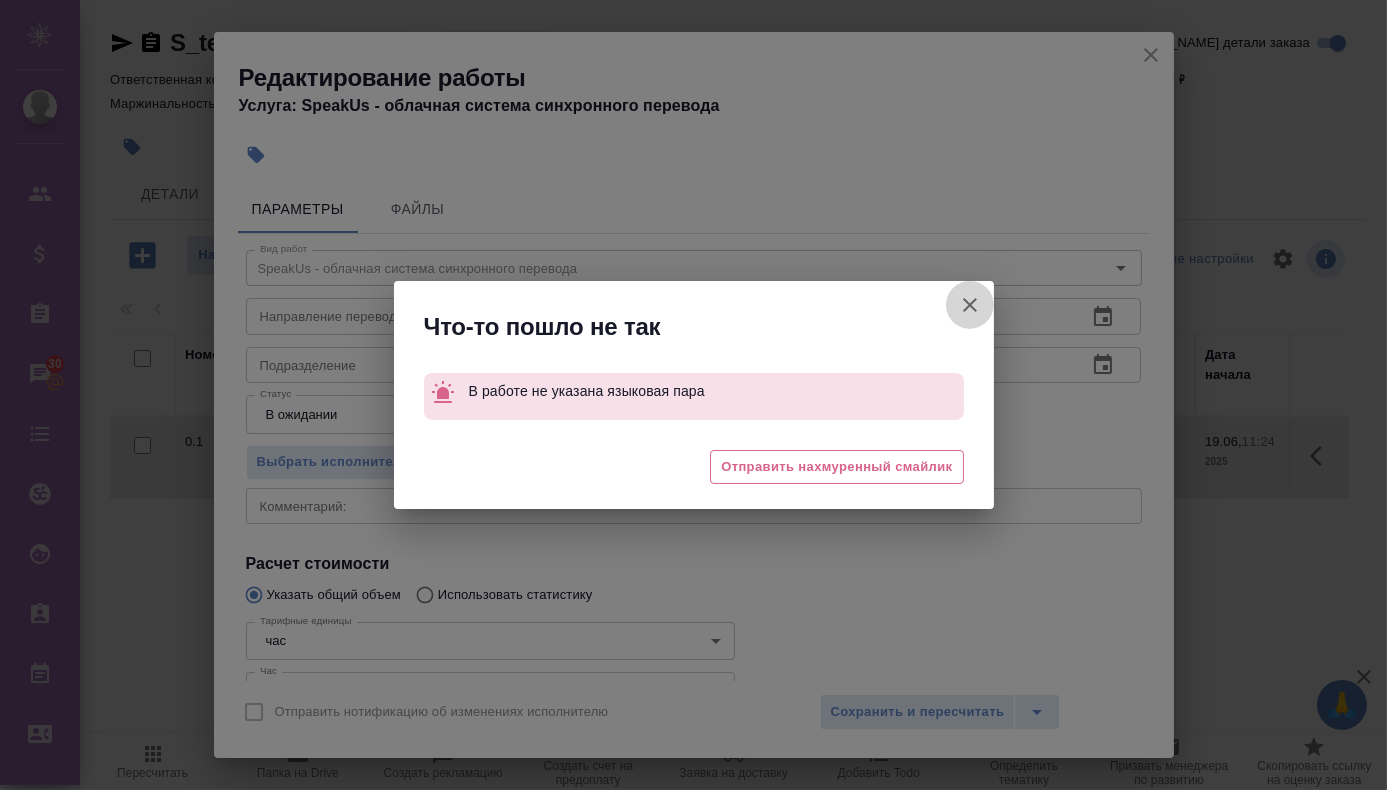 click 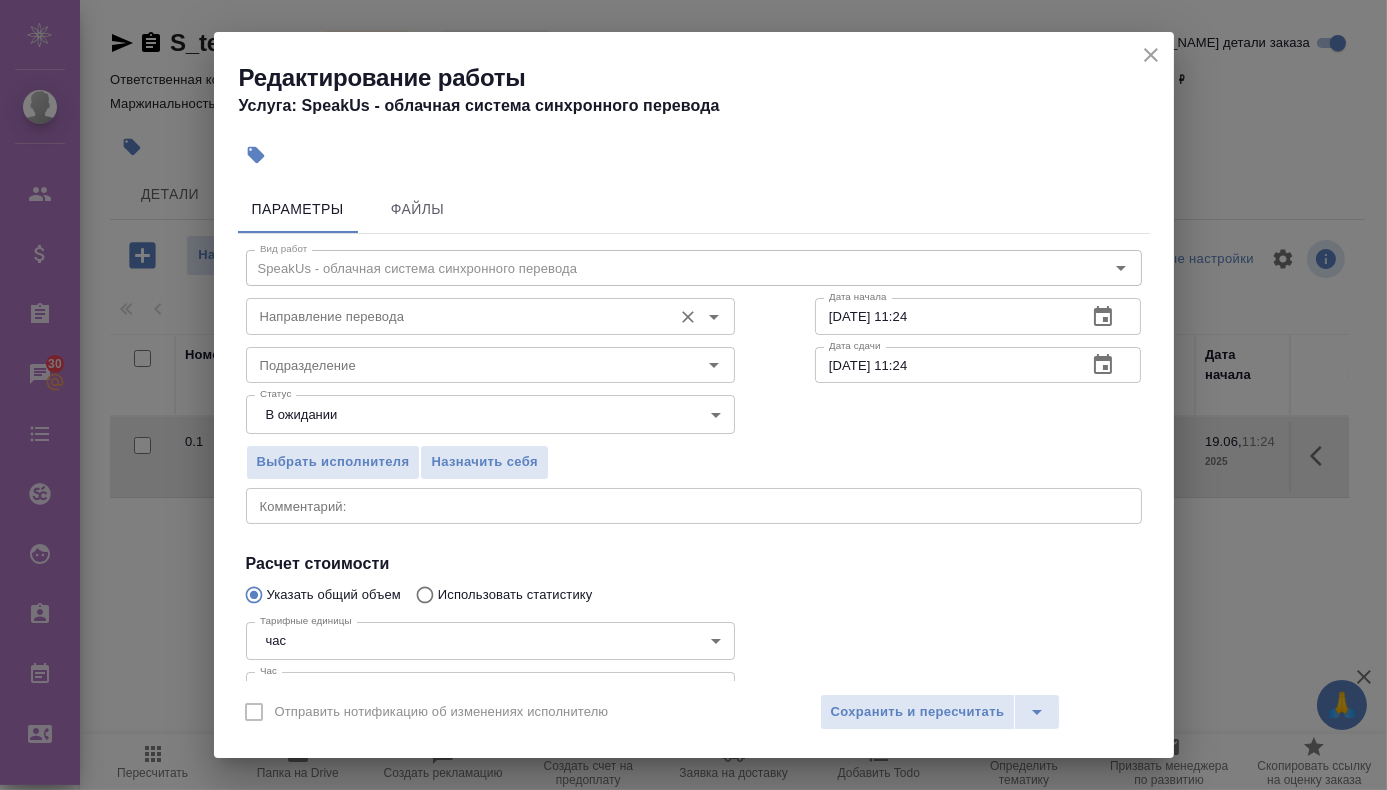 click on "Направление перевода" at bounding box center [490, 316] 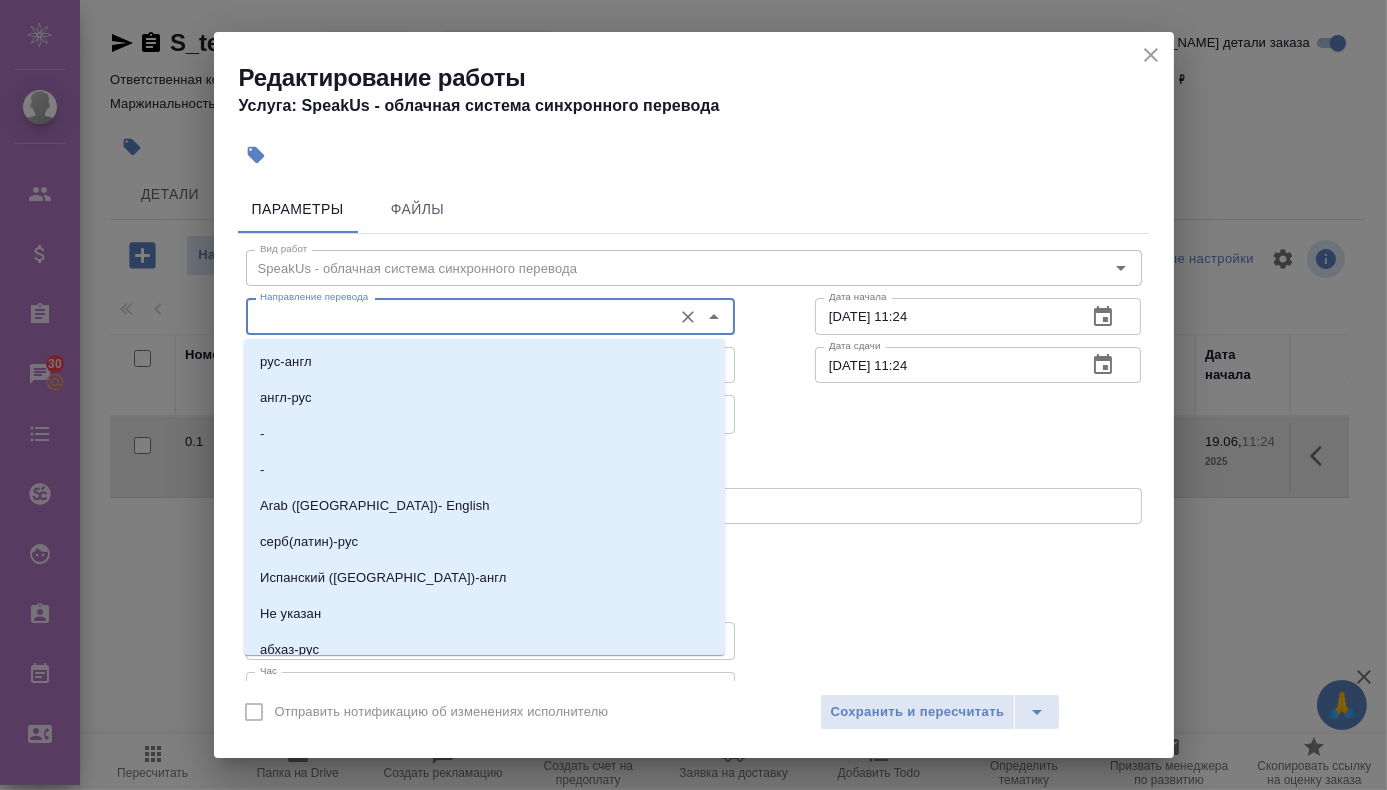 click on "Направление перевода" at bounding box center [457, 316] 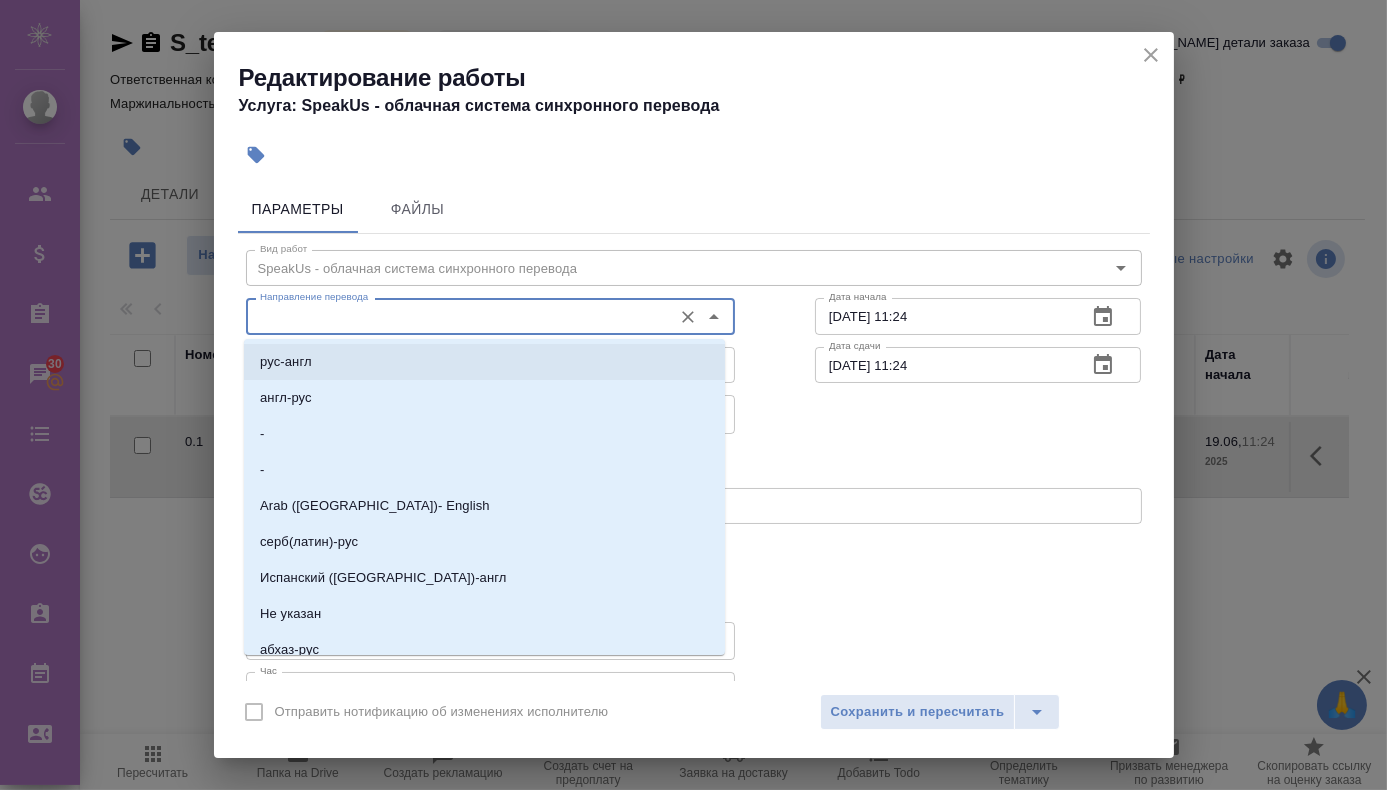 click on "рус-англ" at bounding box center (484, 362) 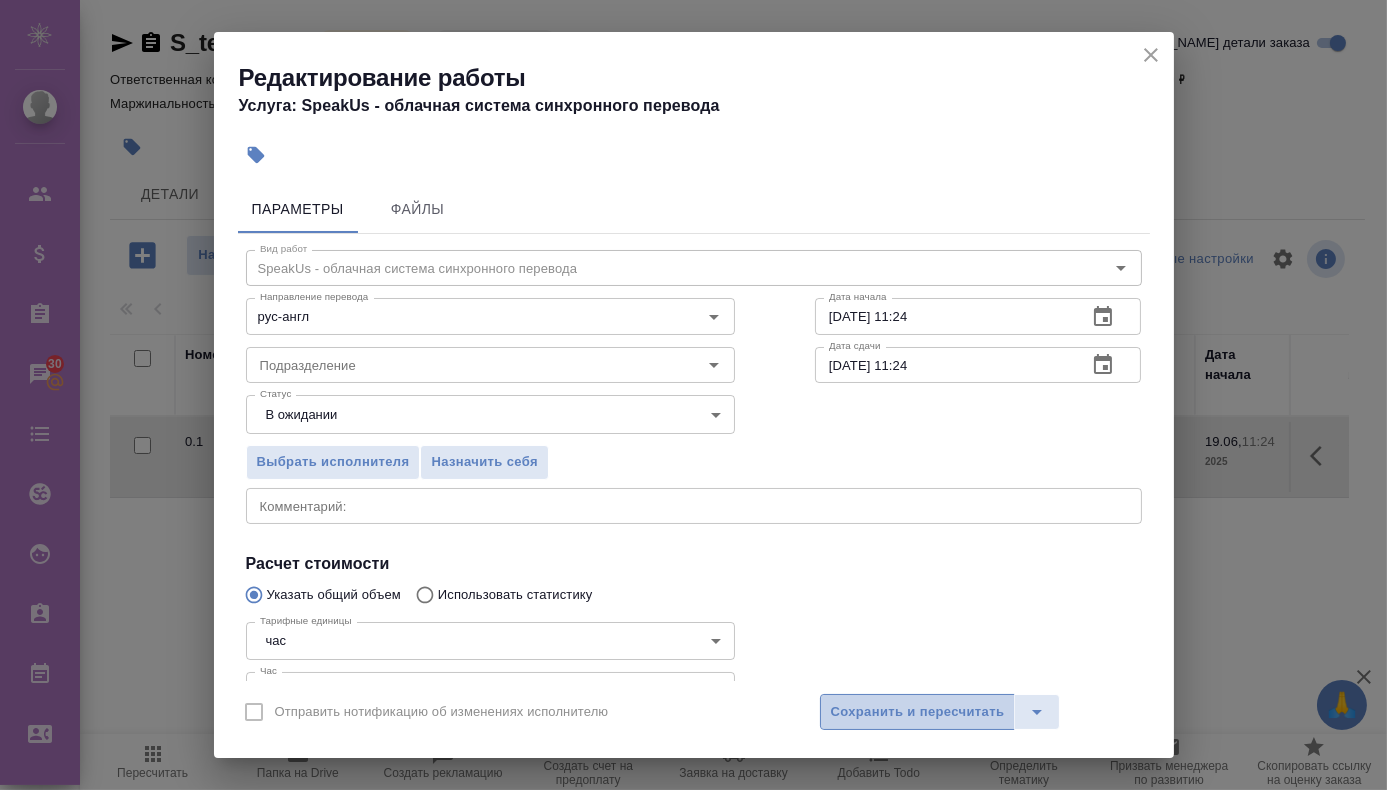 click on "Сохранить и пересчитать" at bounding box center (918, 712) 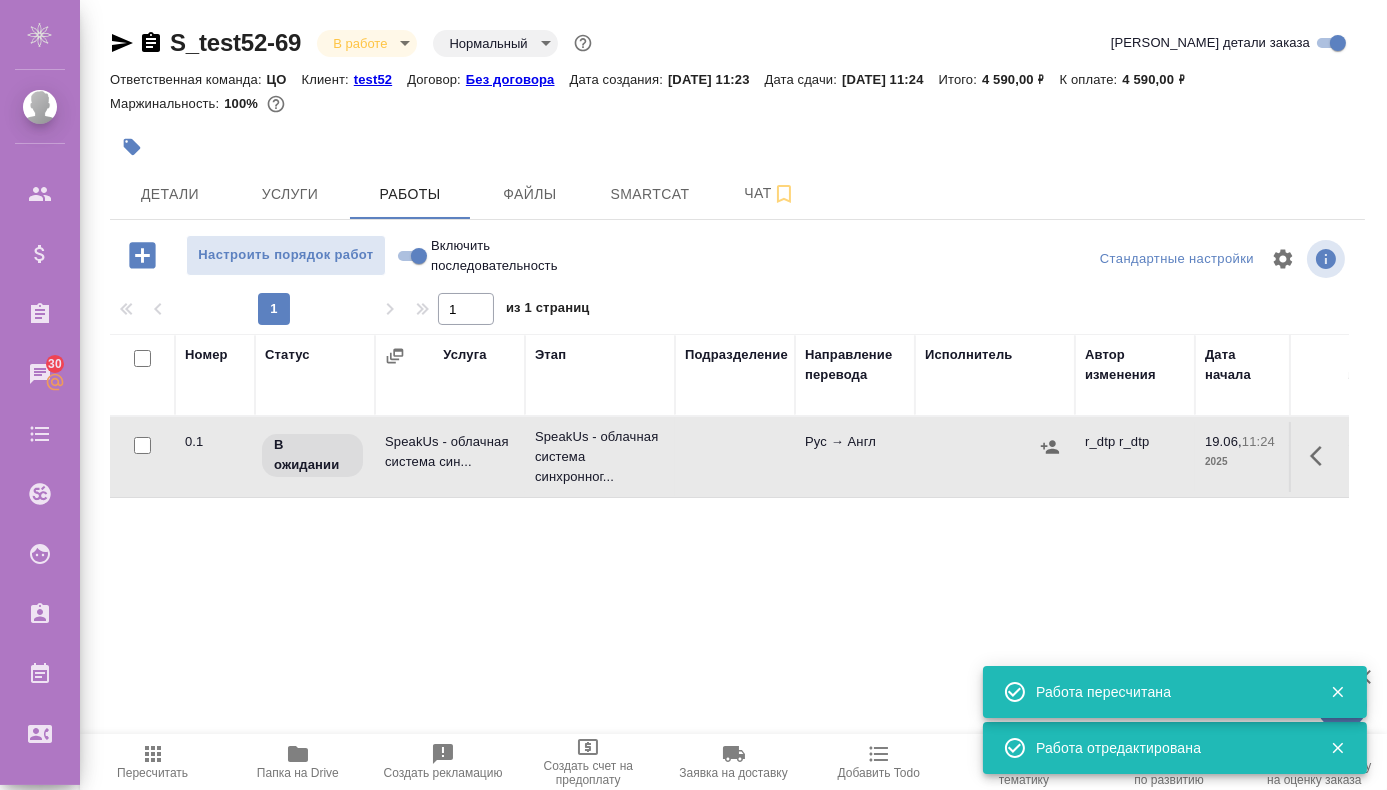 click at bounding box center (1319, 457) 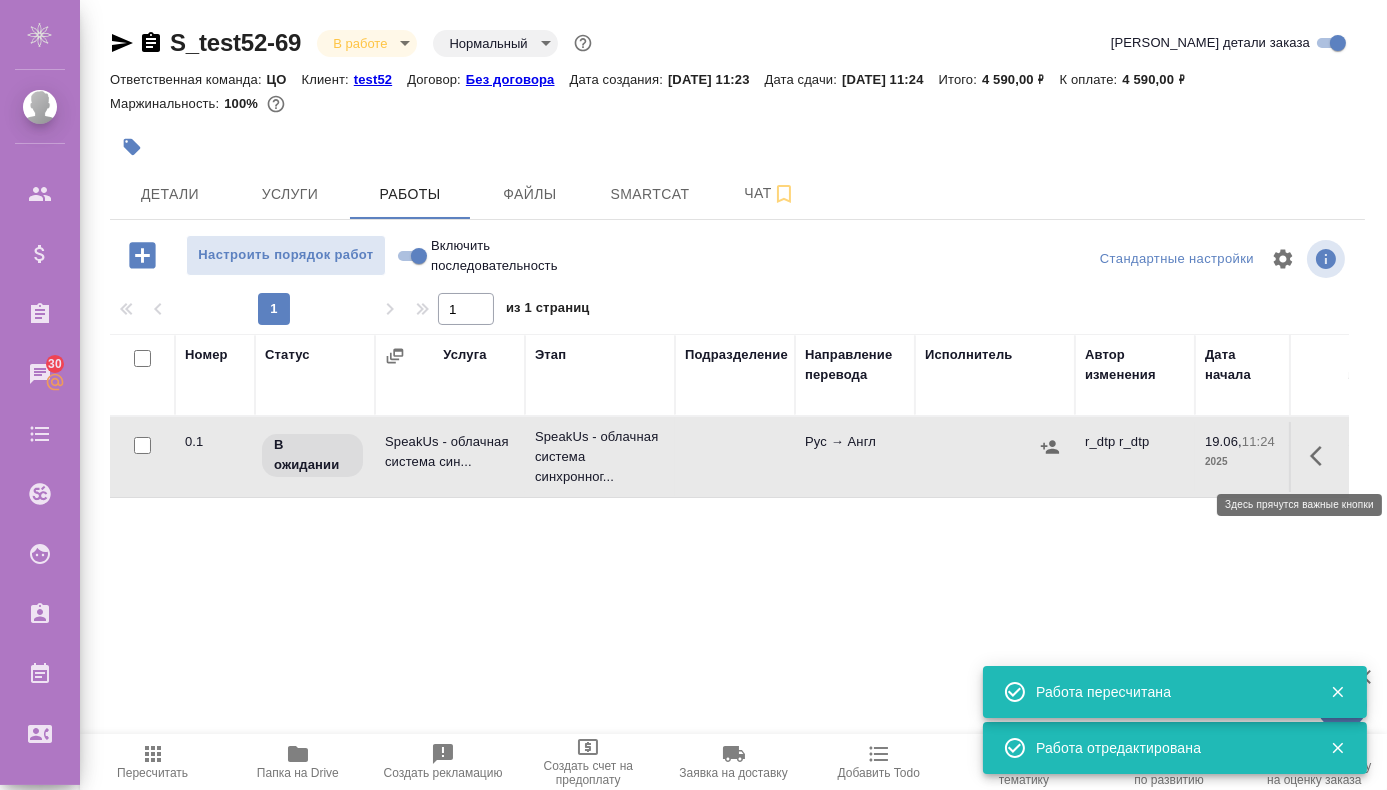 click 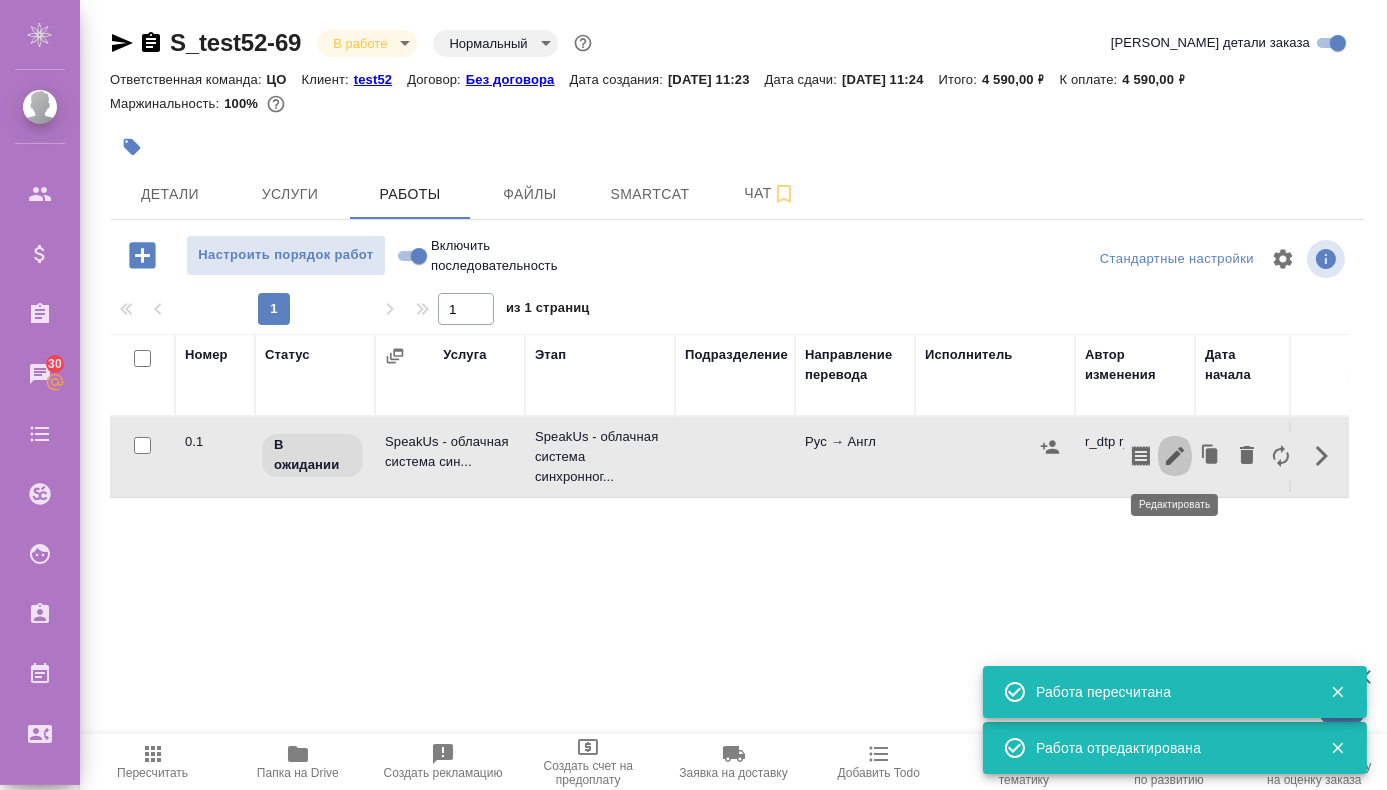 click at bounding box center (1175, 456) 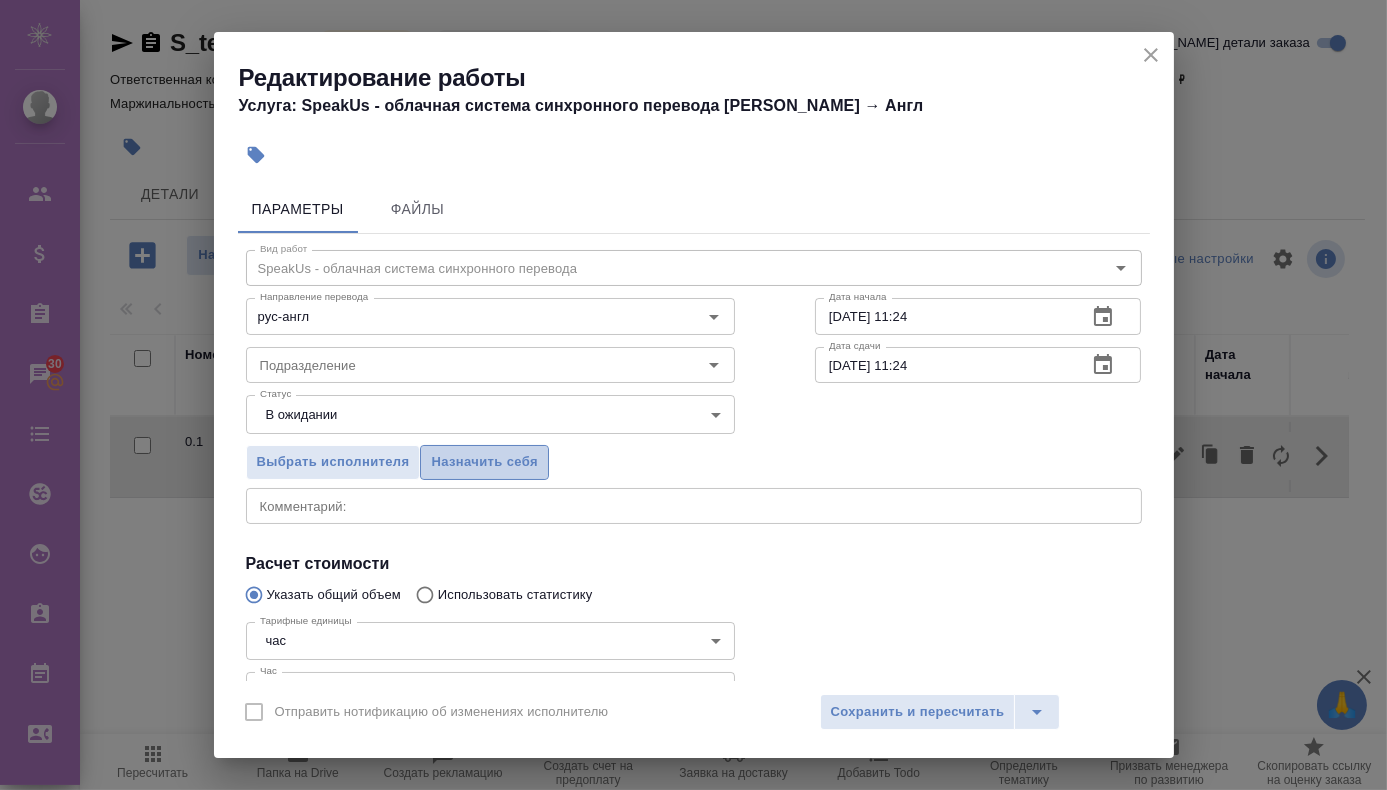 click on "Назначить себя" at bounding box center [484, 462] 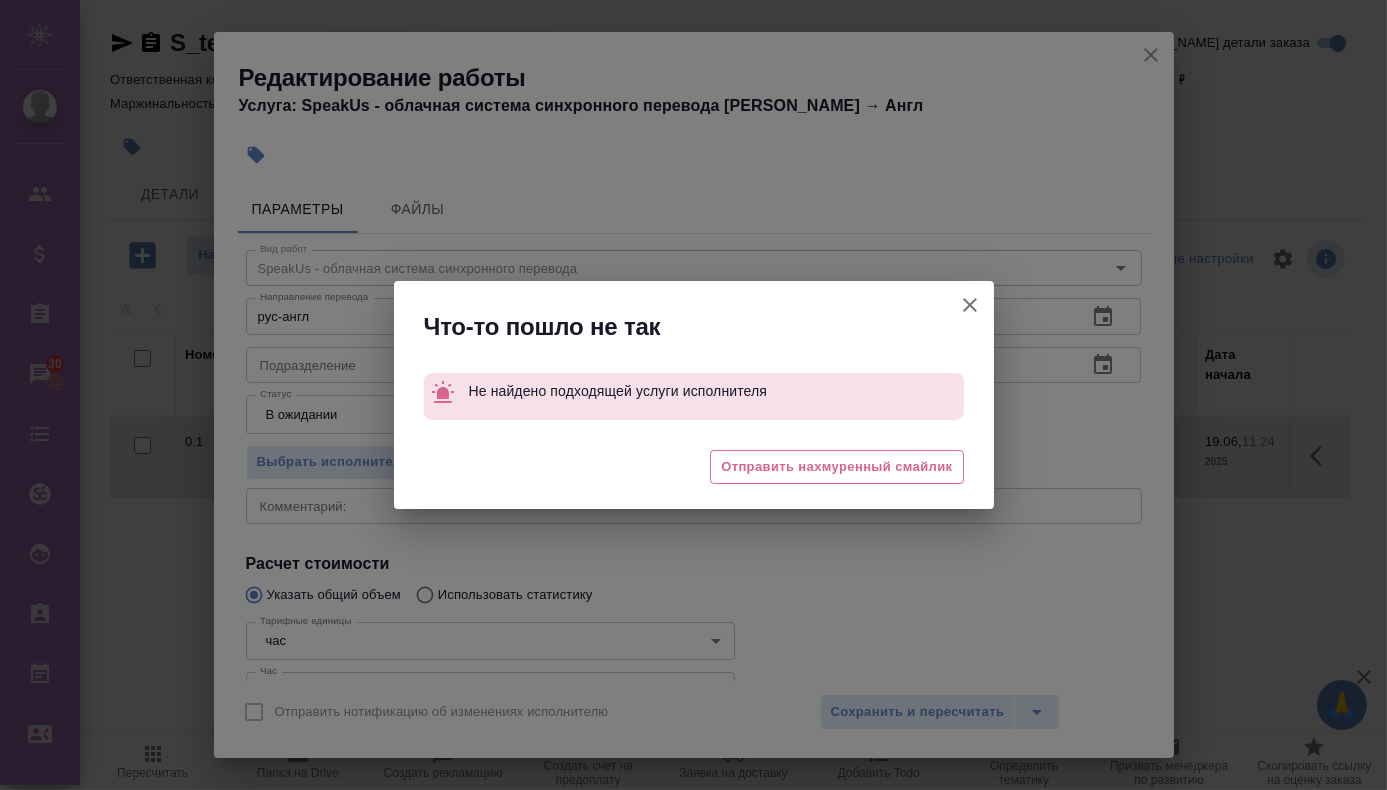 click 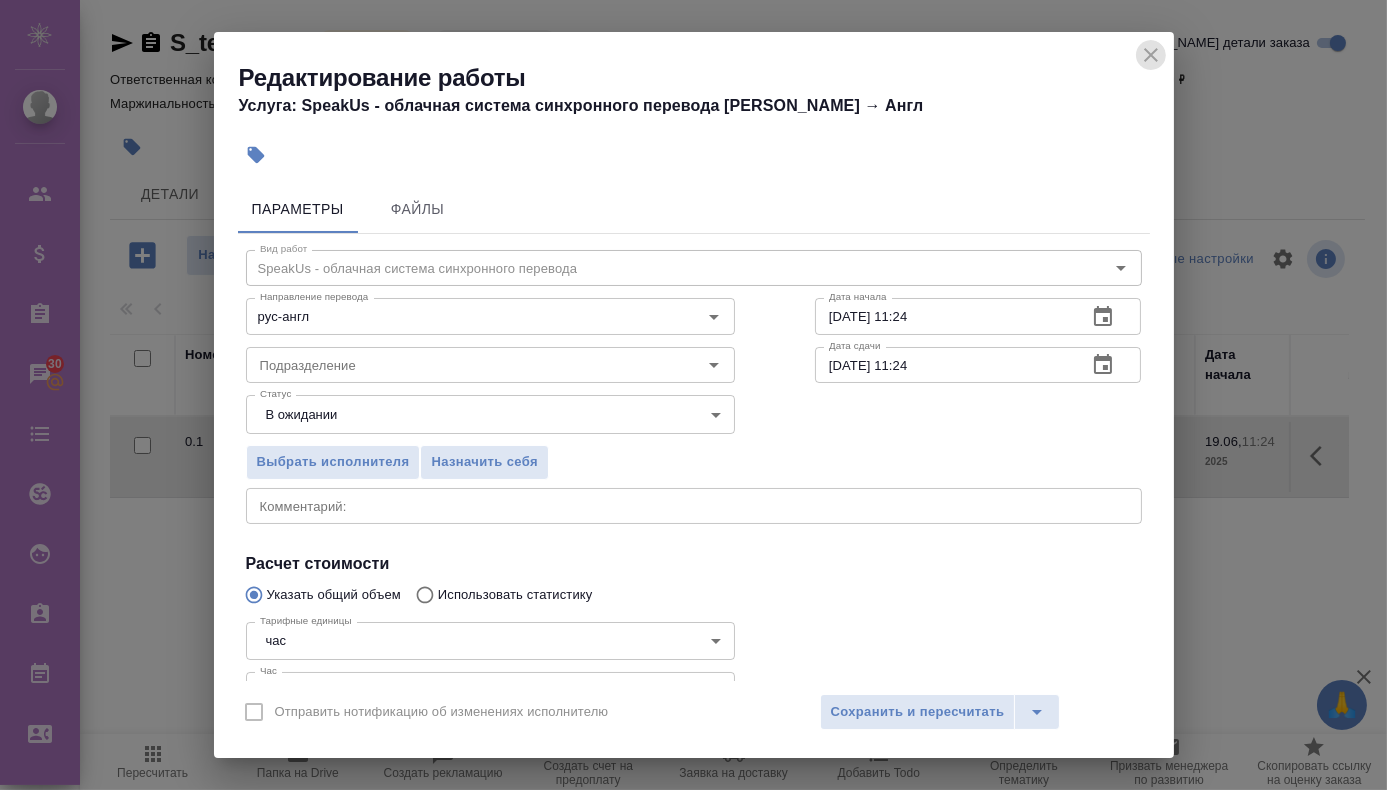 click 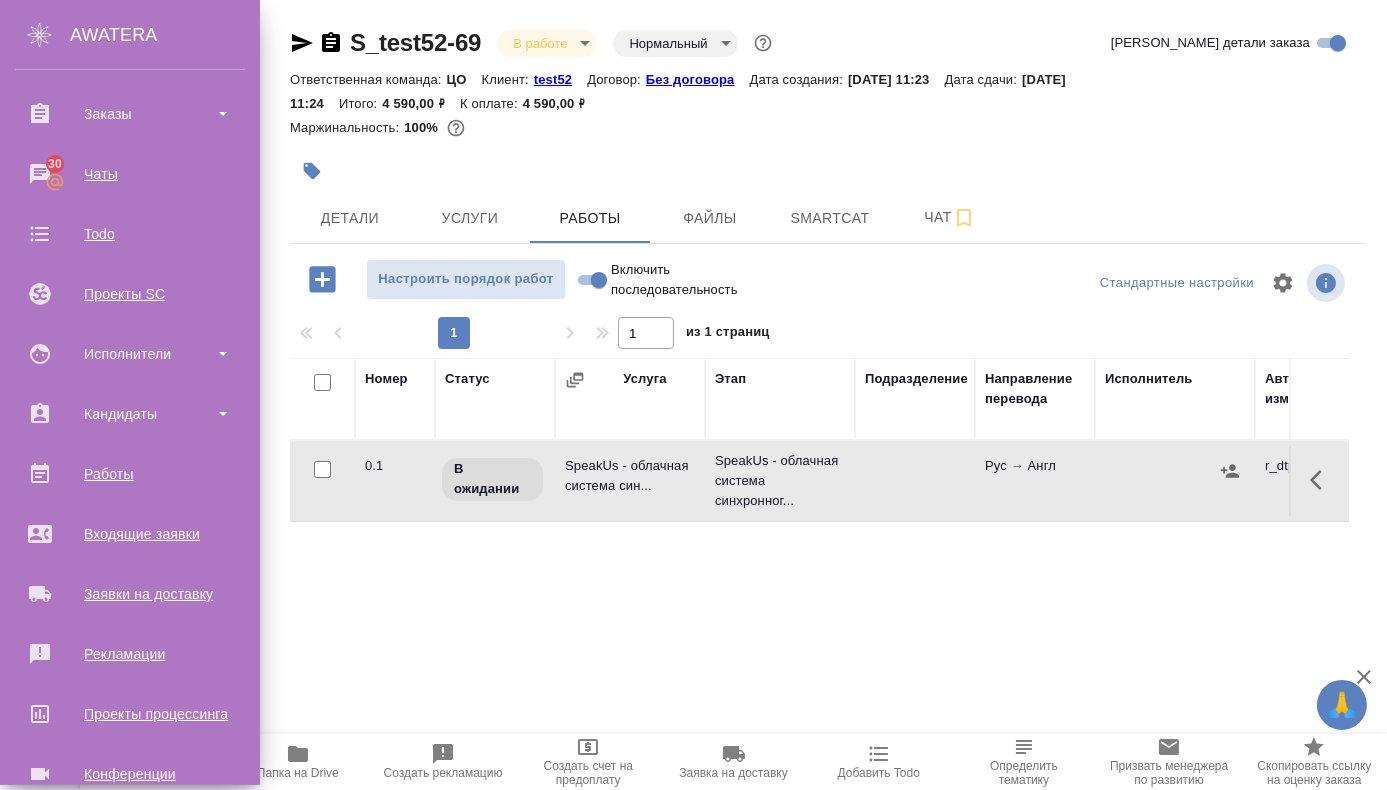 scroll, scrollTop: 304, scrollLeft: 0, axis: vertical 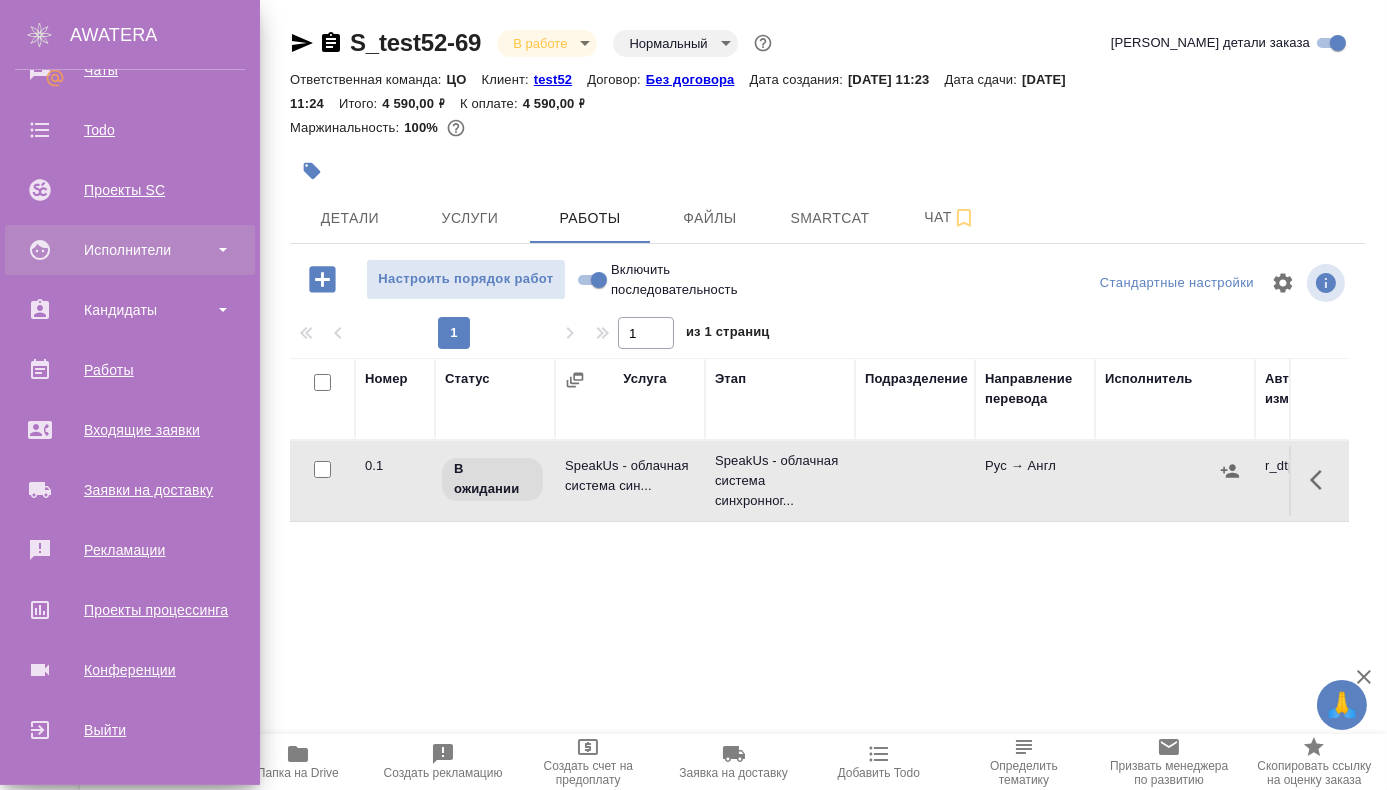 click on "Исполнители" at bounding box center [130, 250] 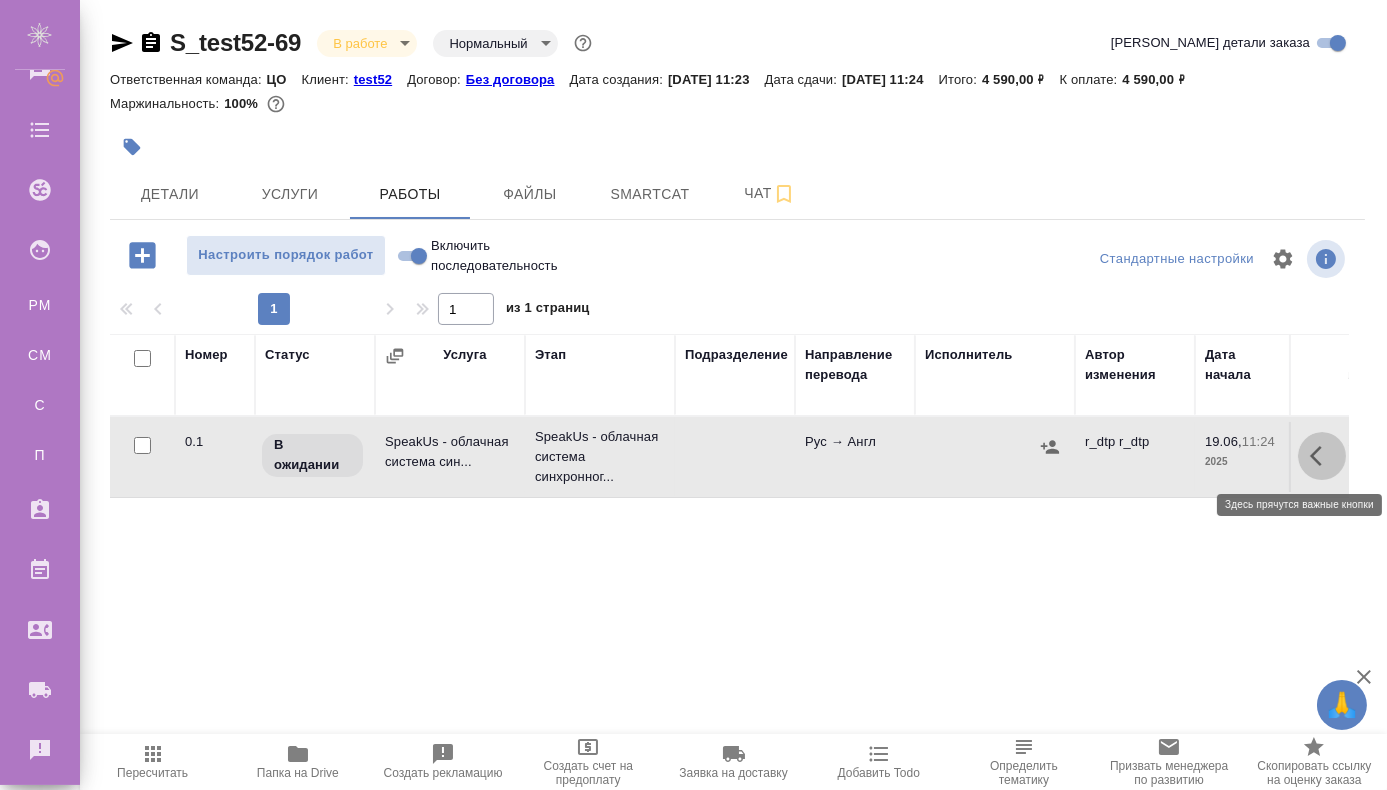 click 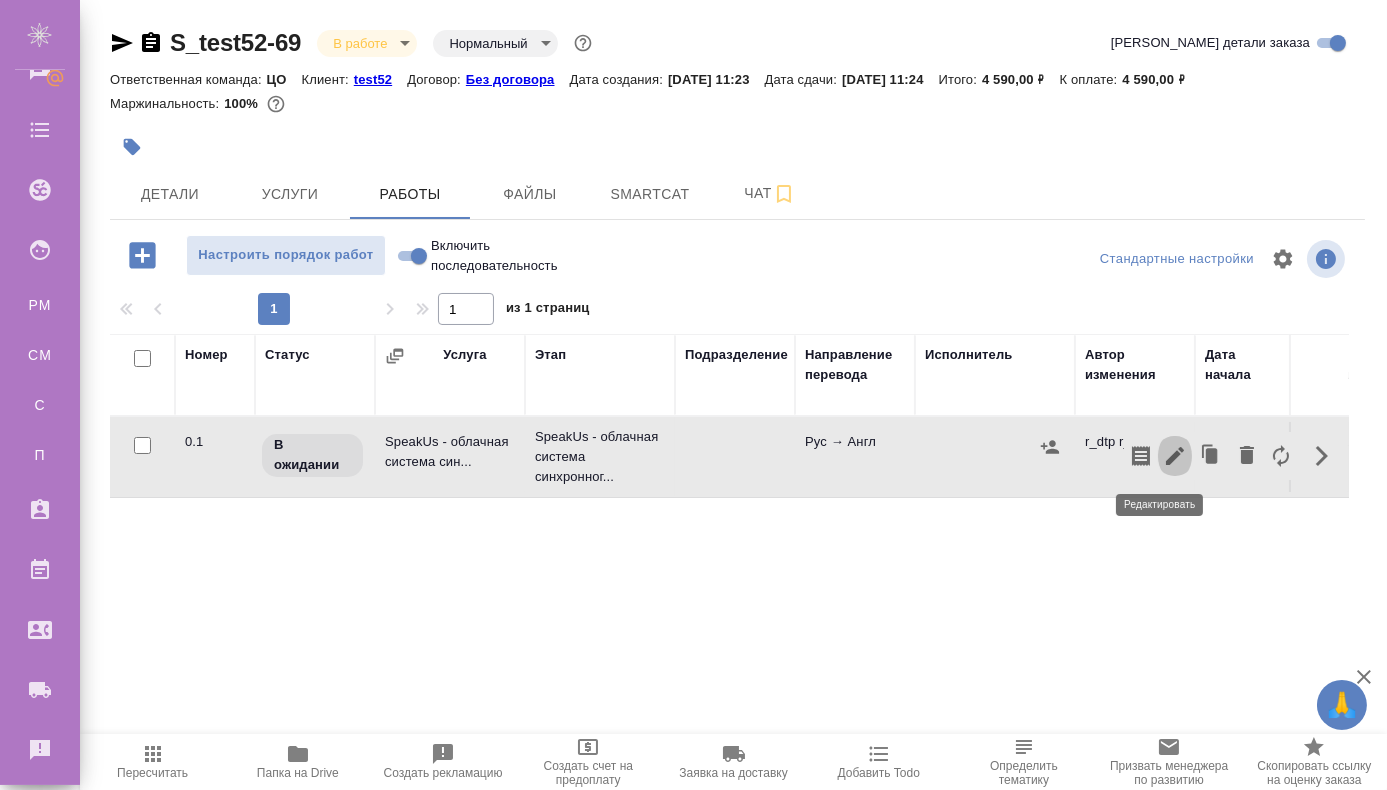 click at bounding box center (1175, 456) 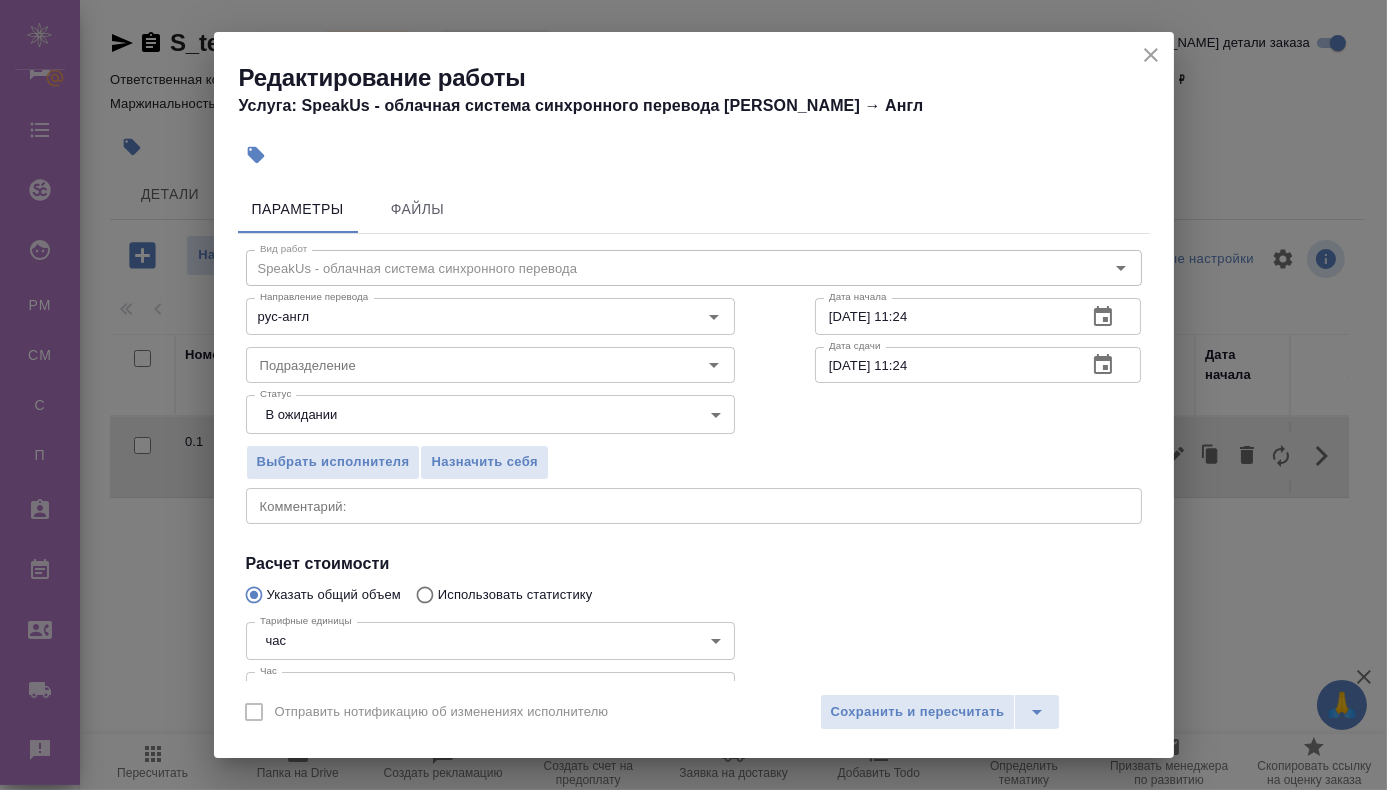 click on "Направление перевода рус-англ Направление перевода" at bounding box center (490, 314) 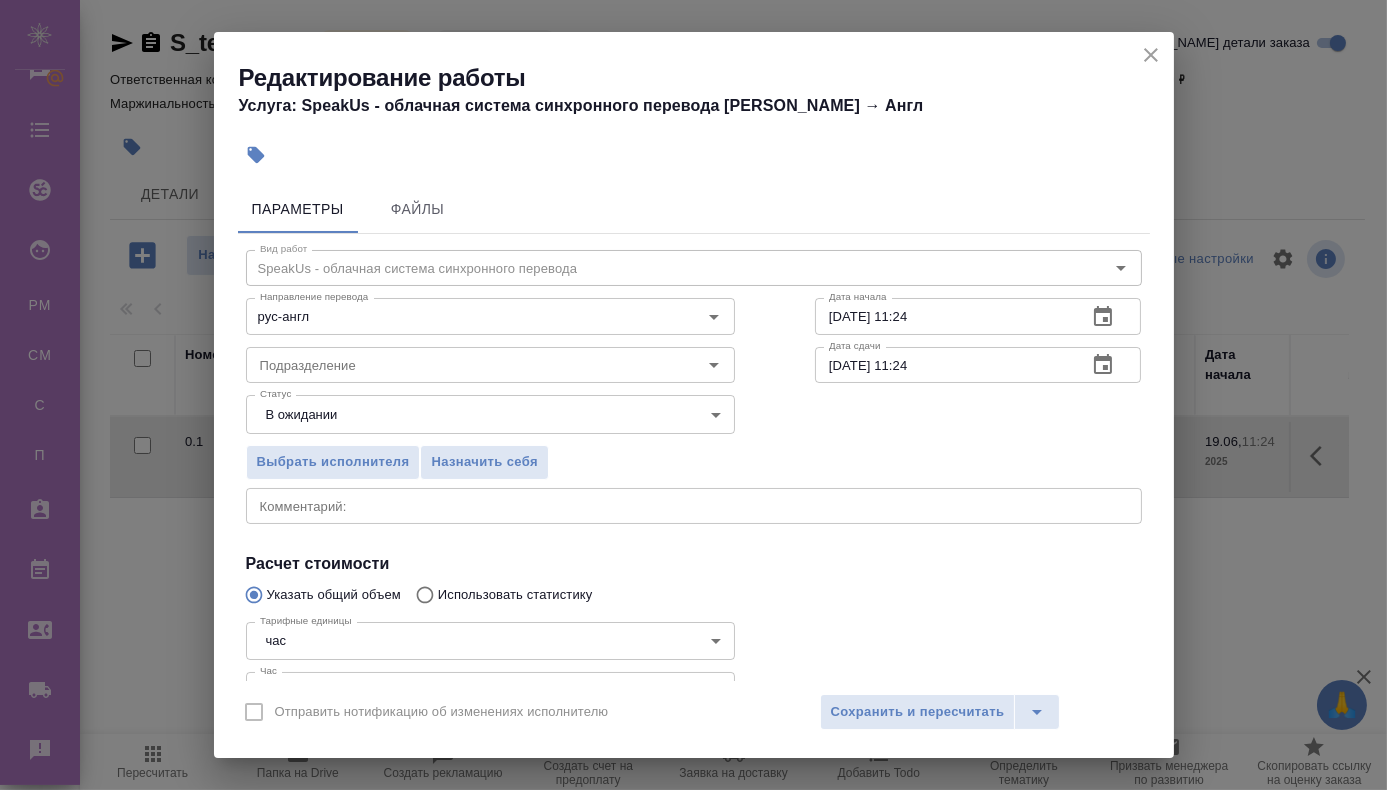 click 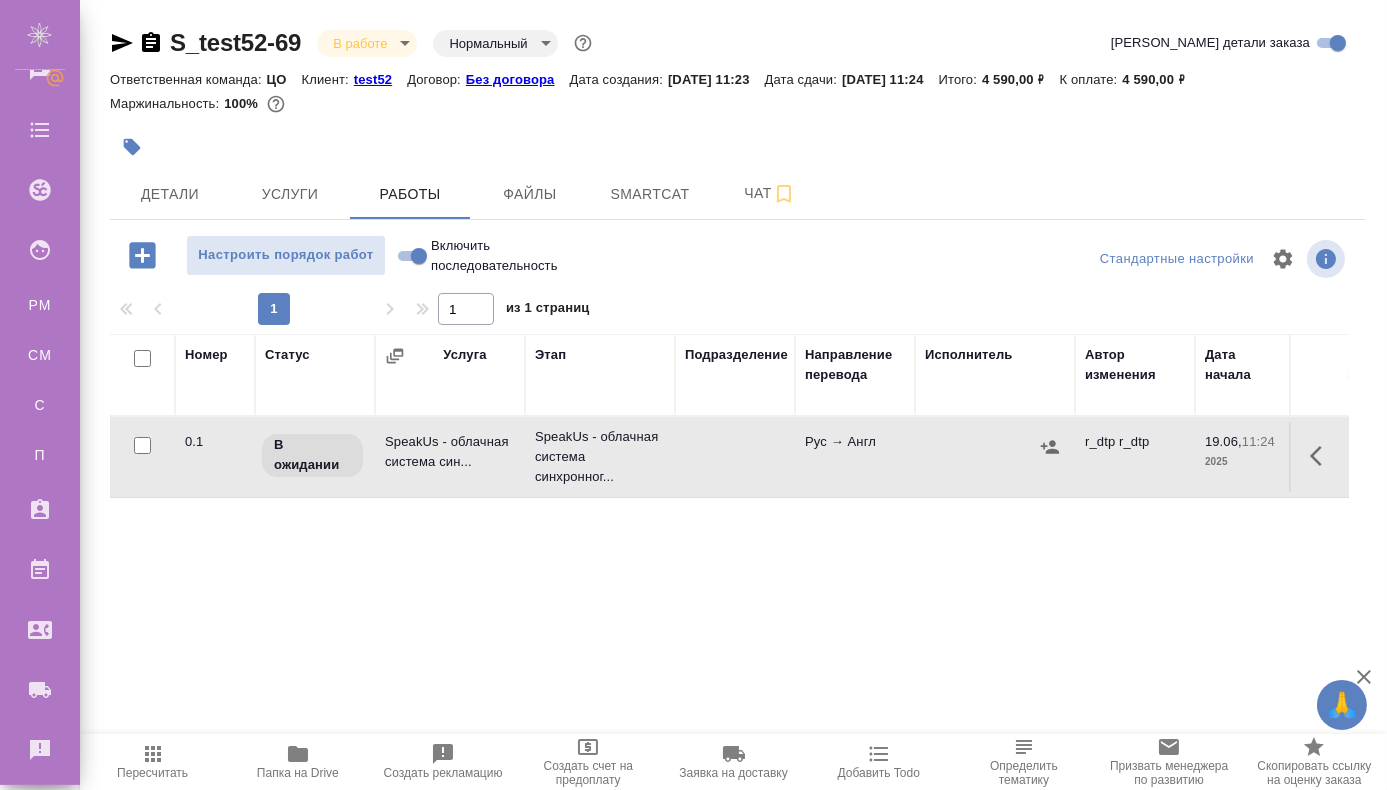 click 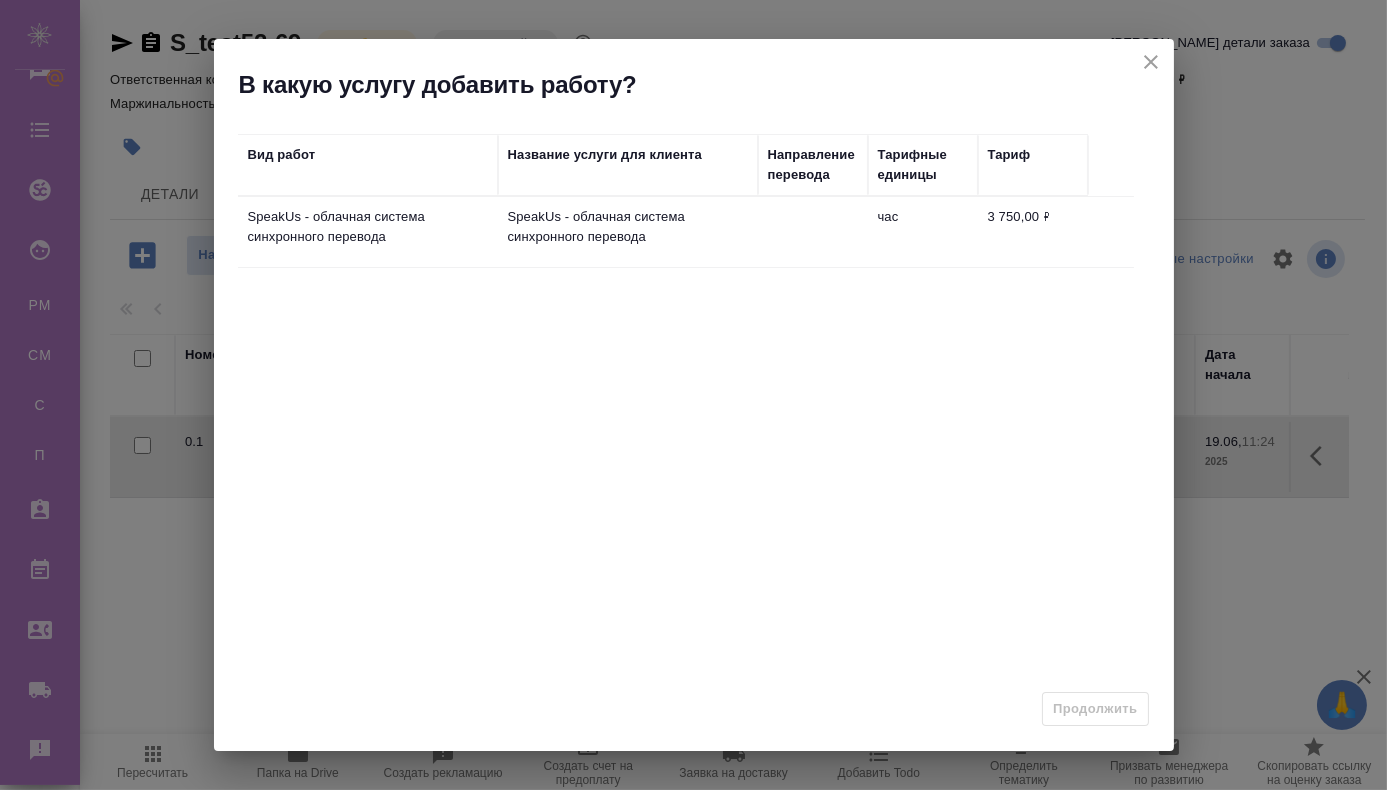 click 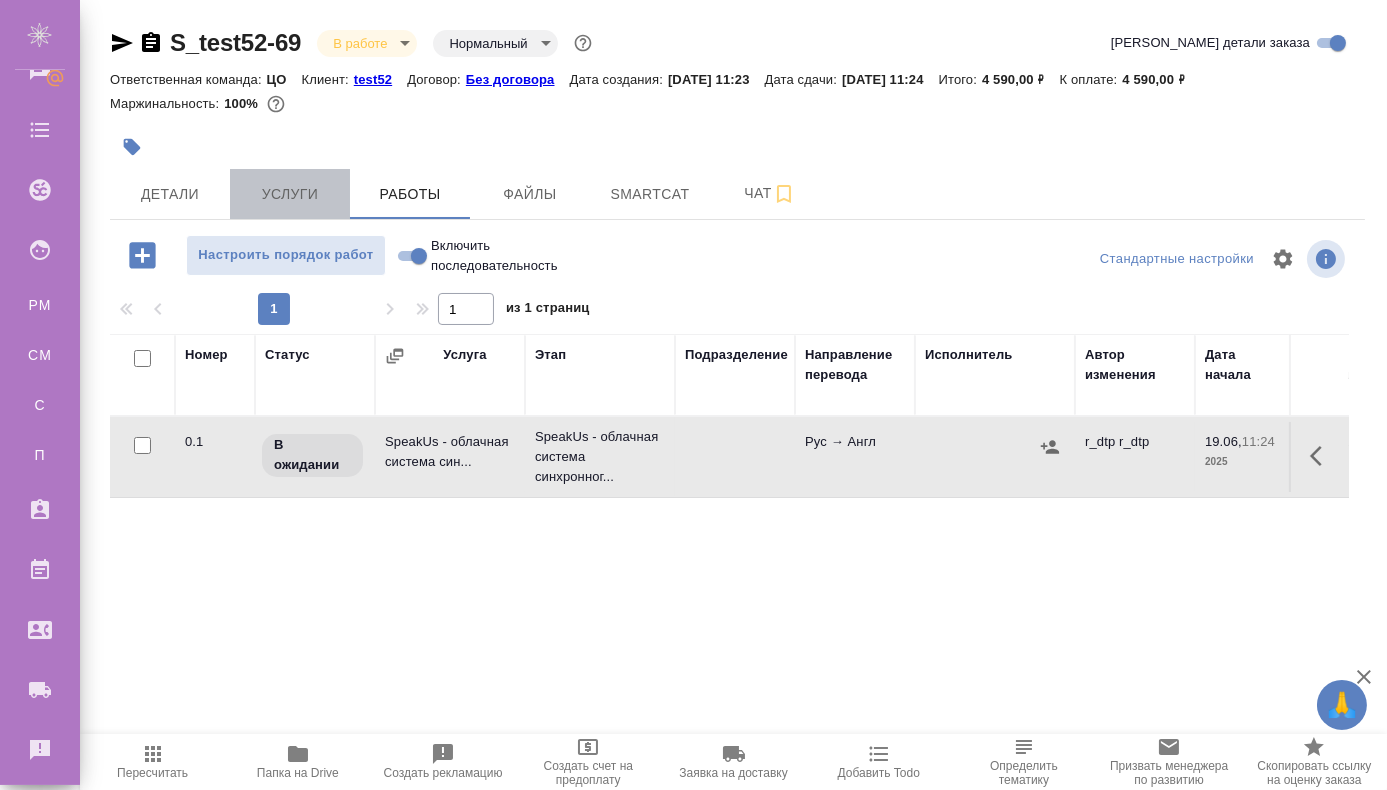 click on "Услуги" at bounding box center (290, 194) 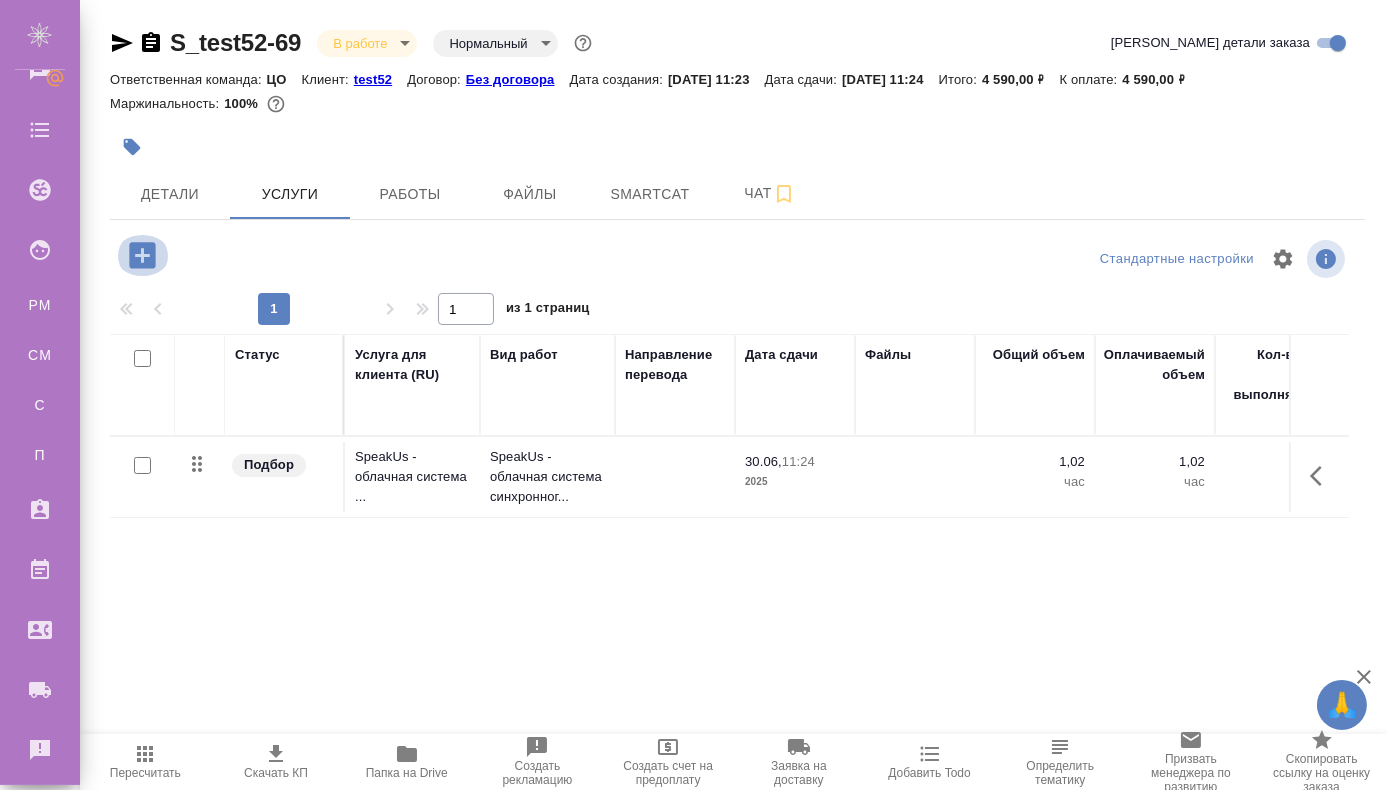 click 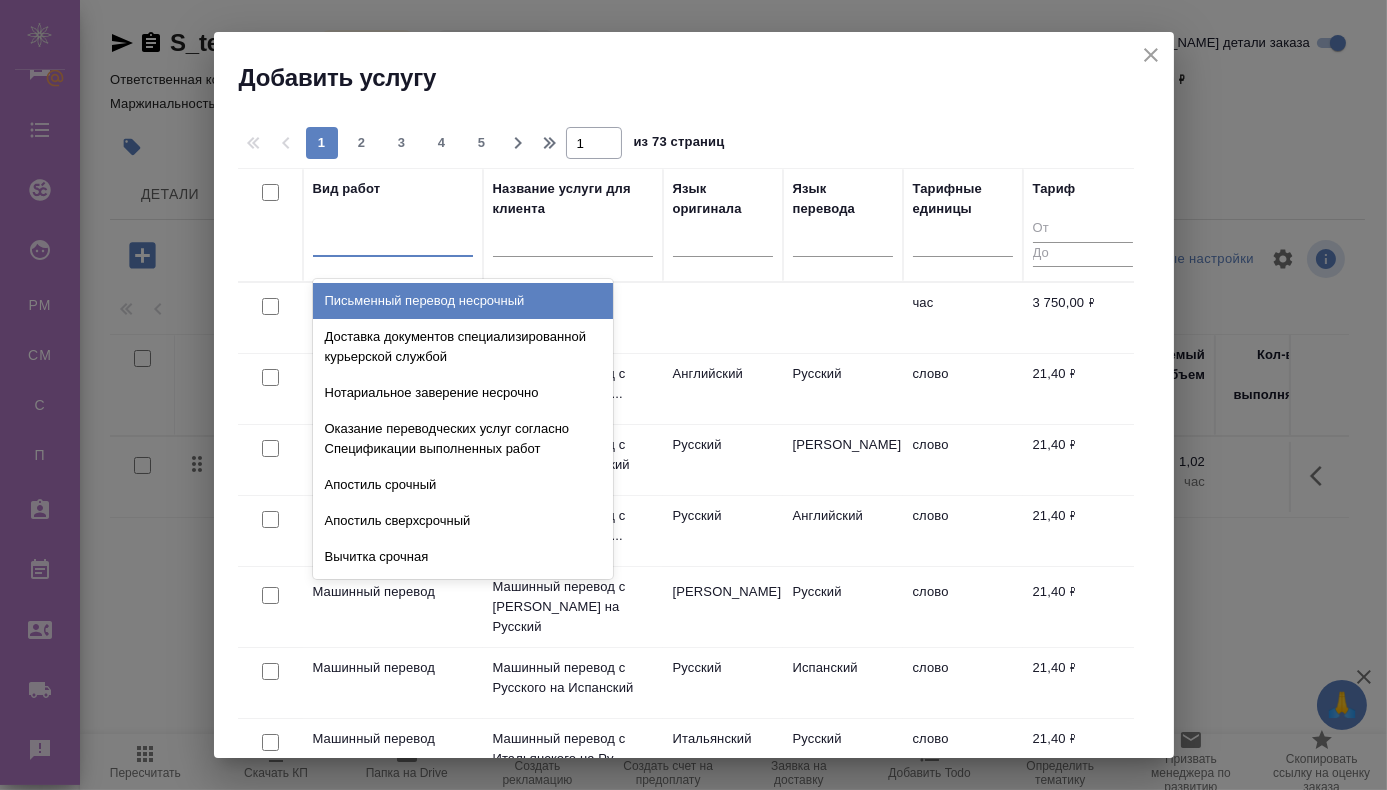 click at bounding box center (393, 236) 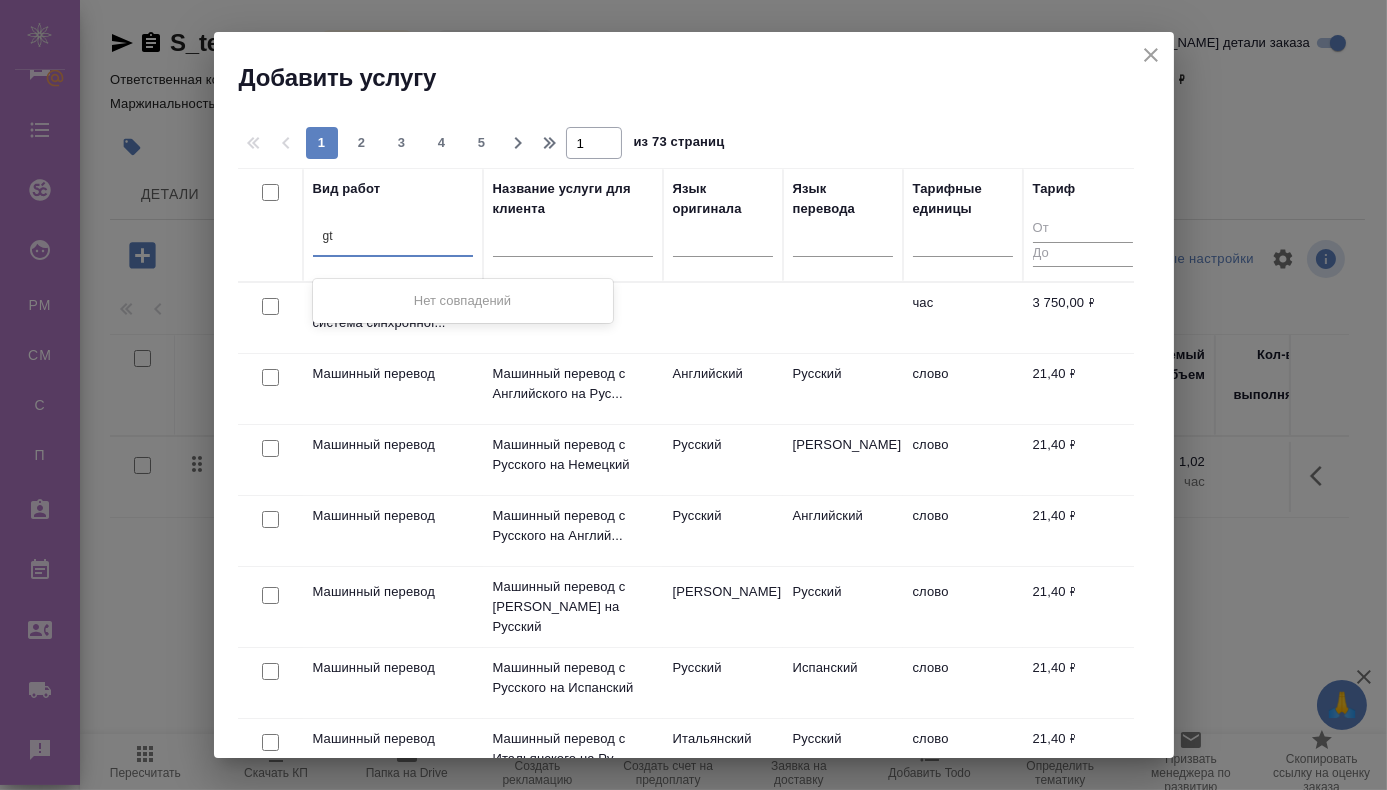type on "g" 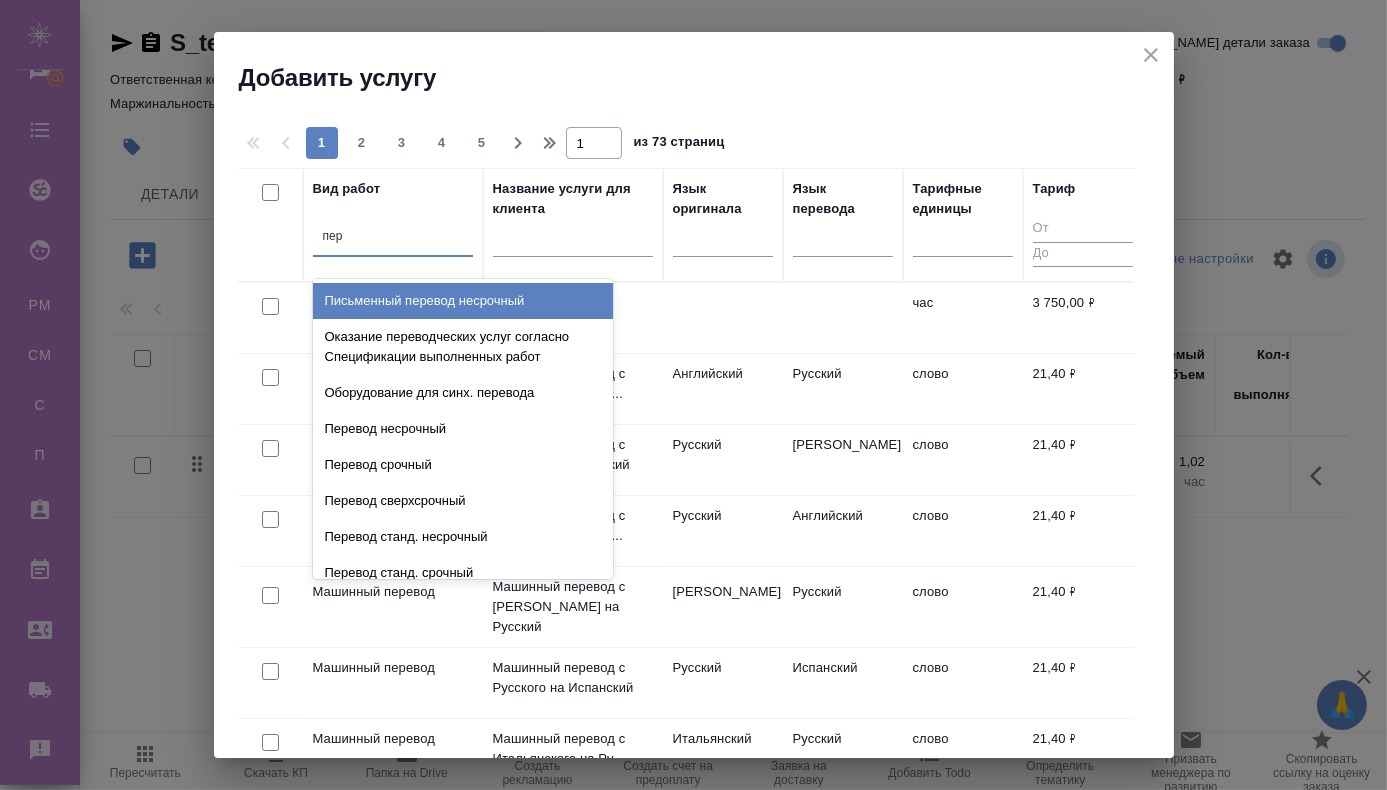 type on "пере" 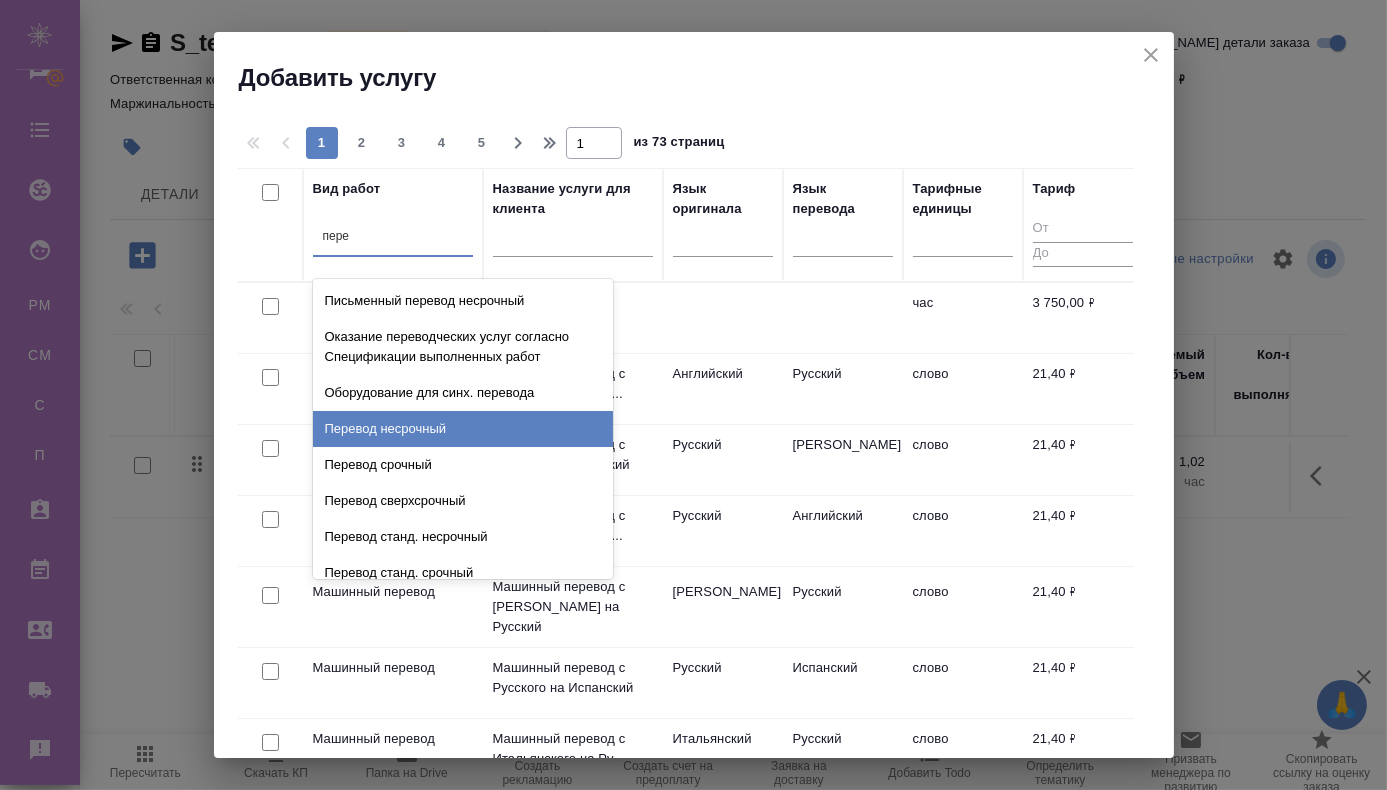 click on "Перевод несрочный" at bounding box center [463, 429] 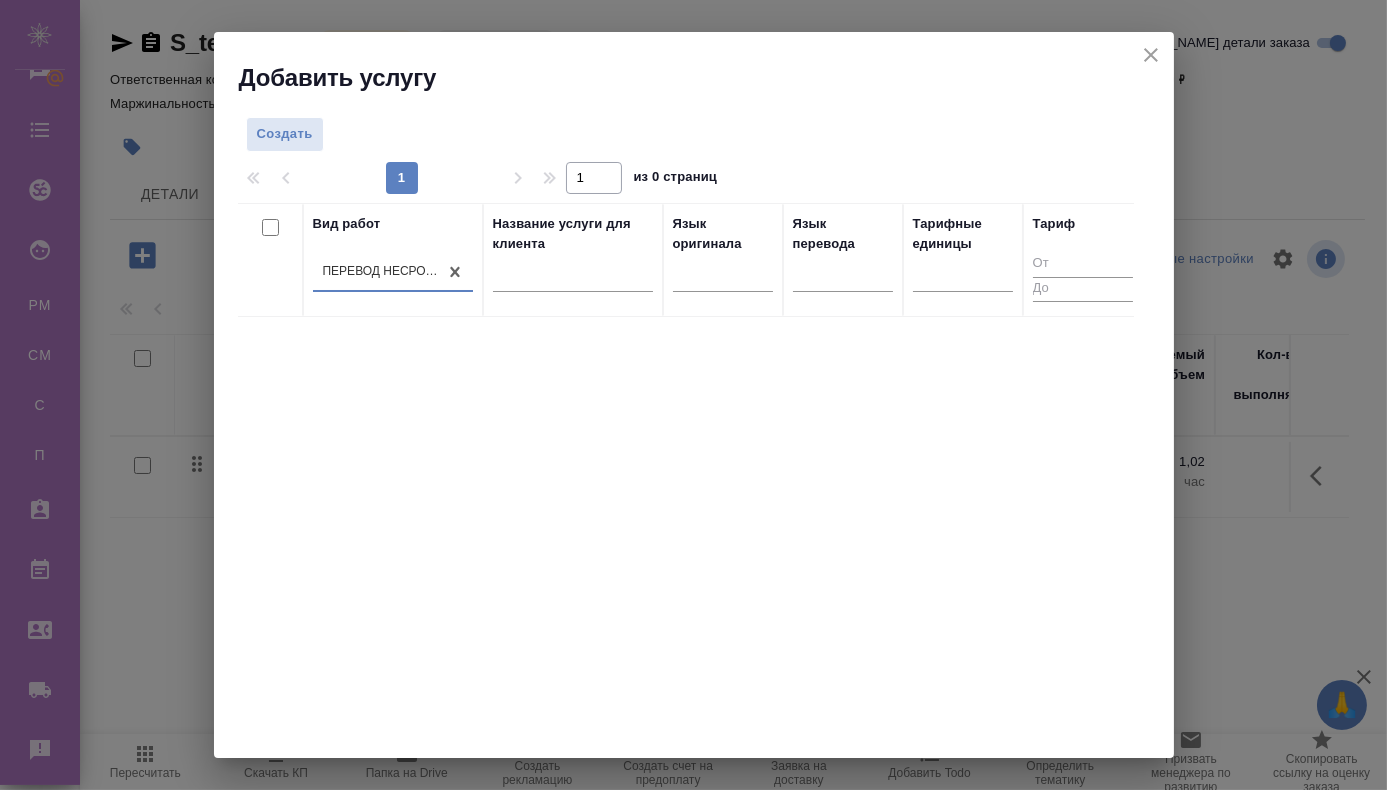 type 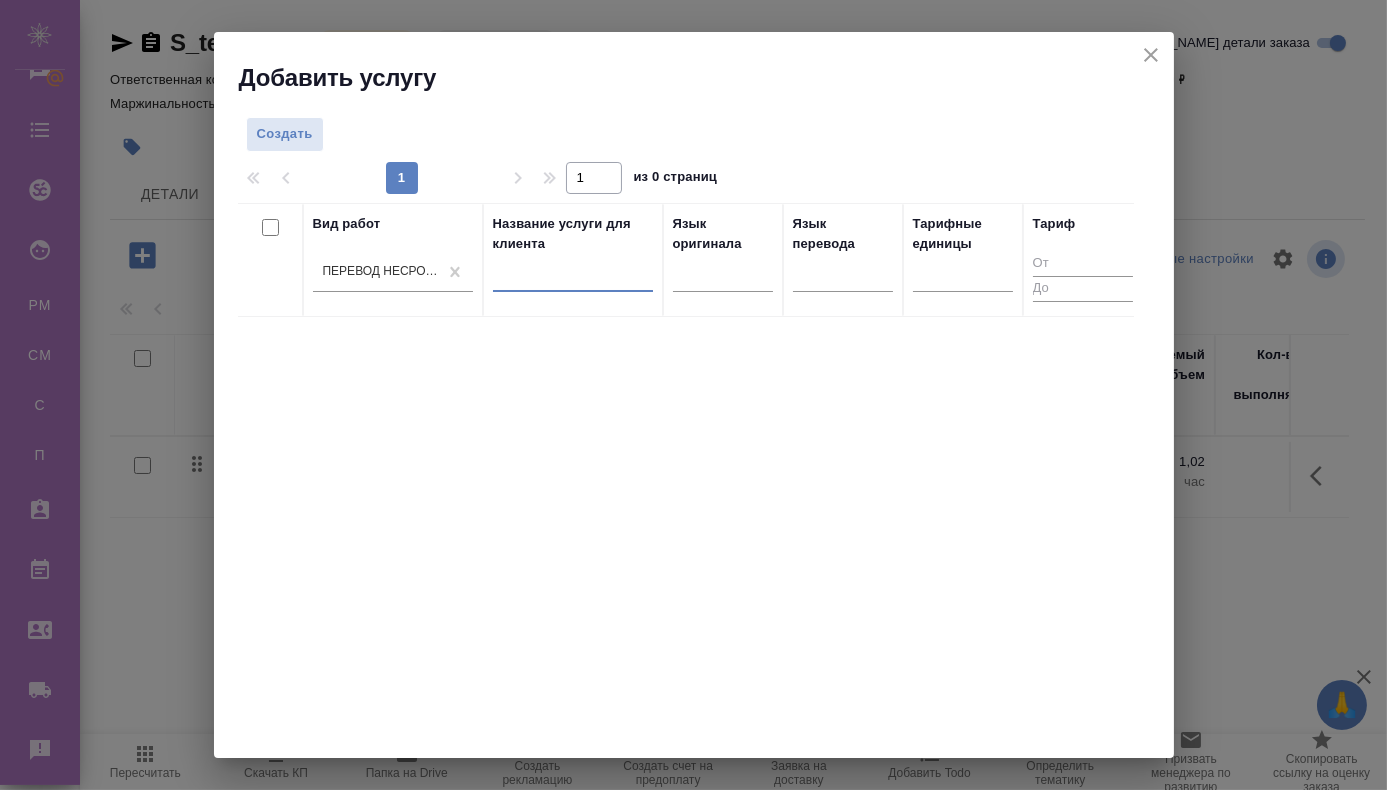 click at bounding box center (573, 278) 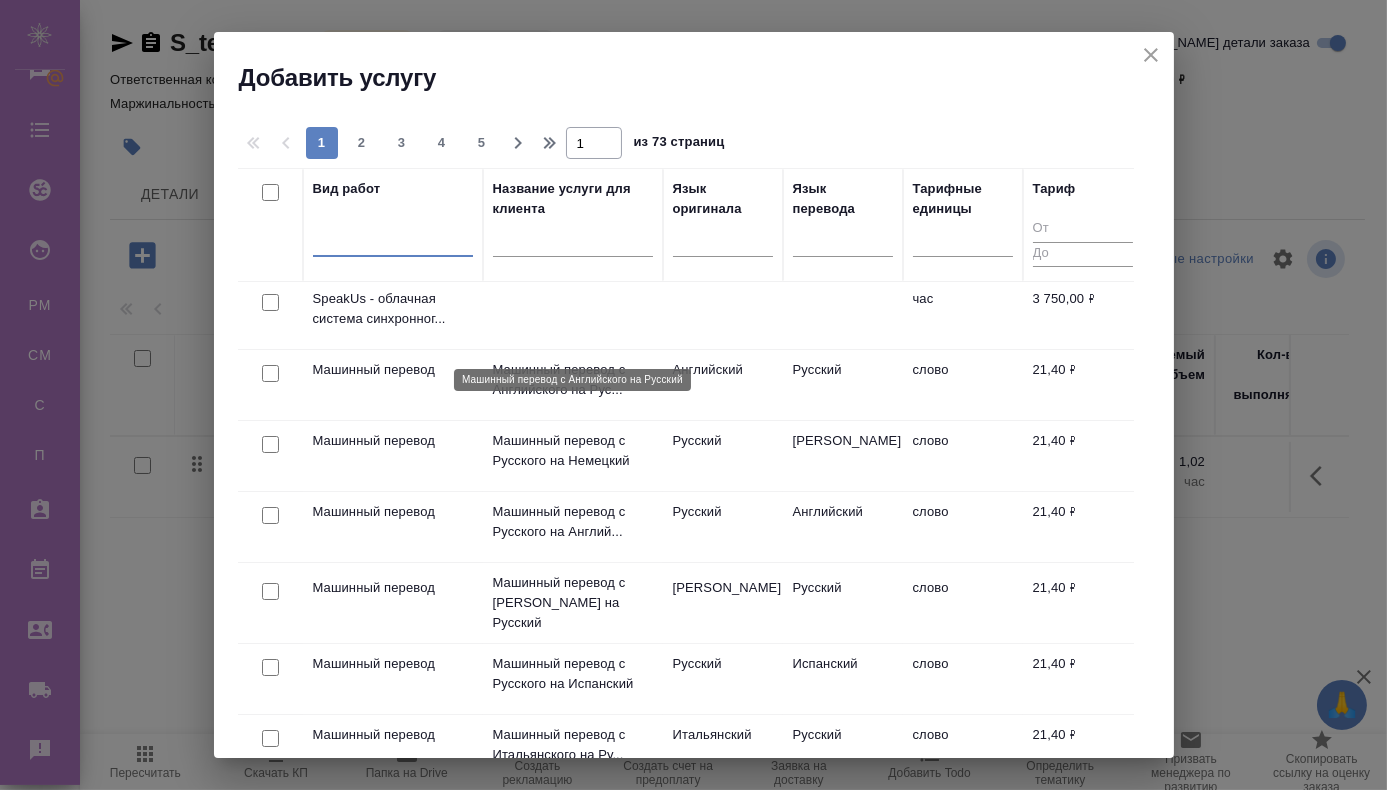 scroll, scrollTop: 0, scrollLeft: 0, axis: both 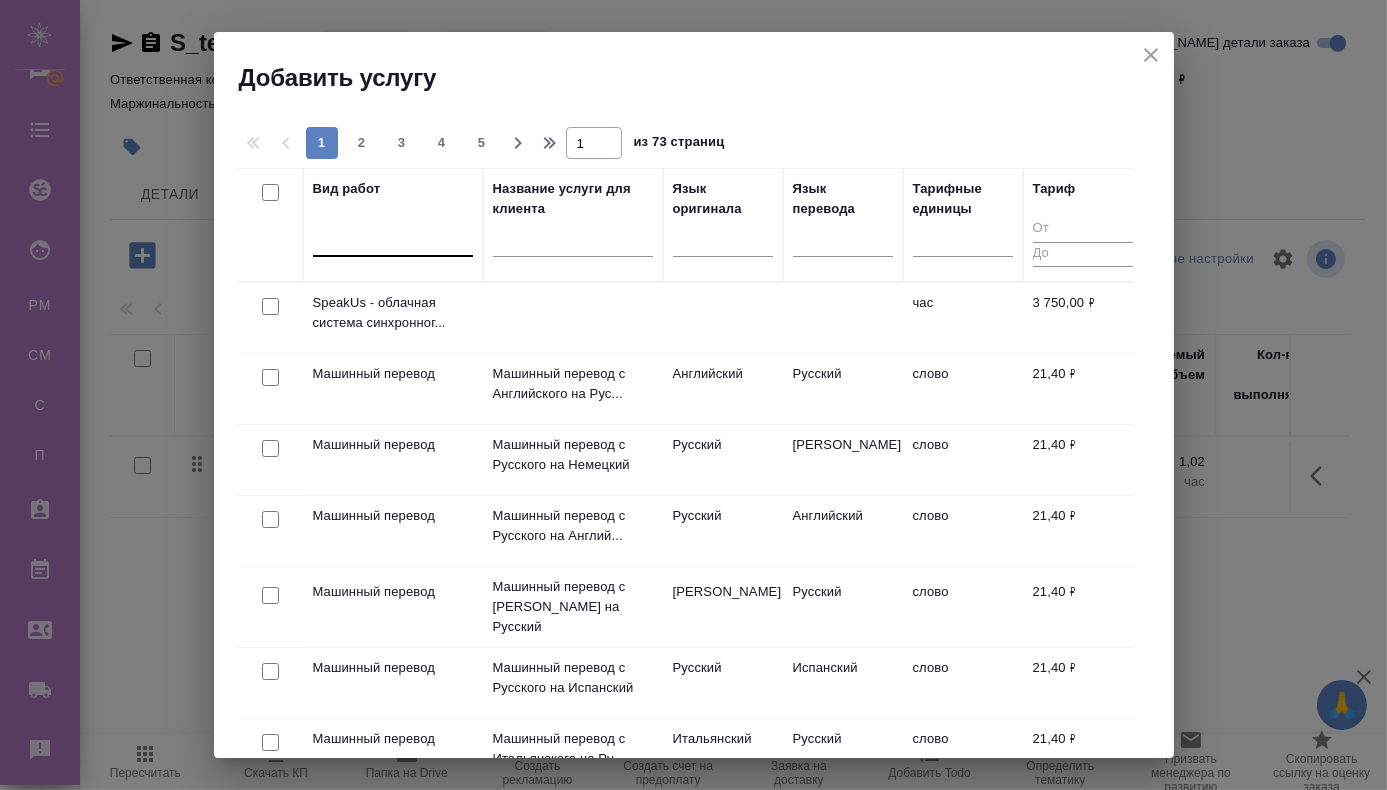 click at bounding box center (270, 377) 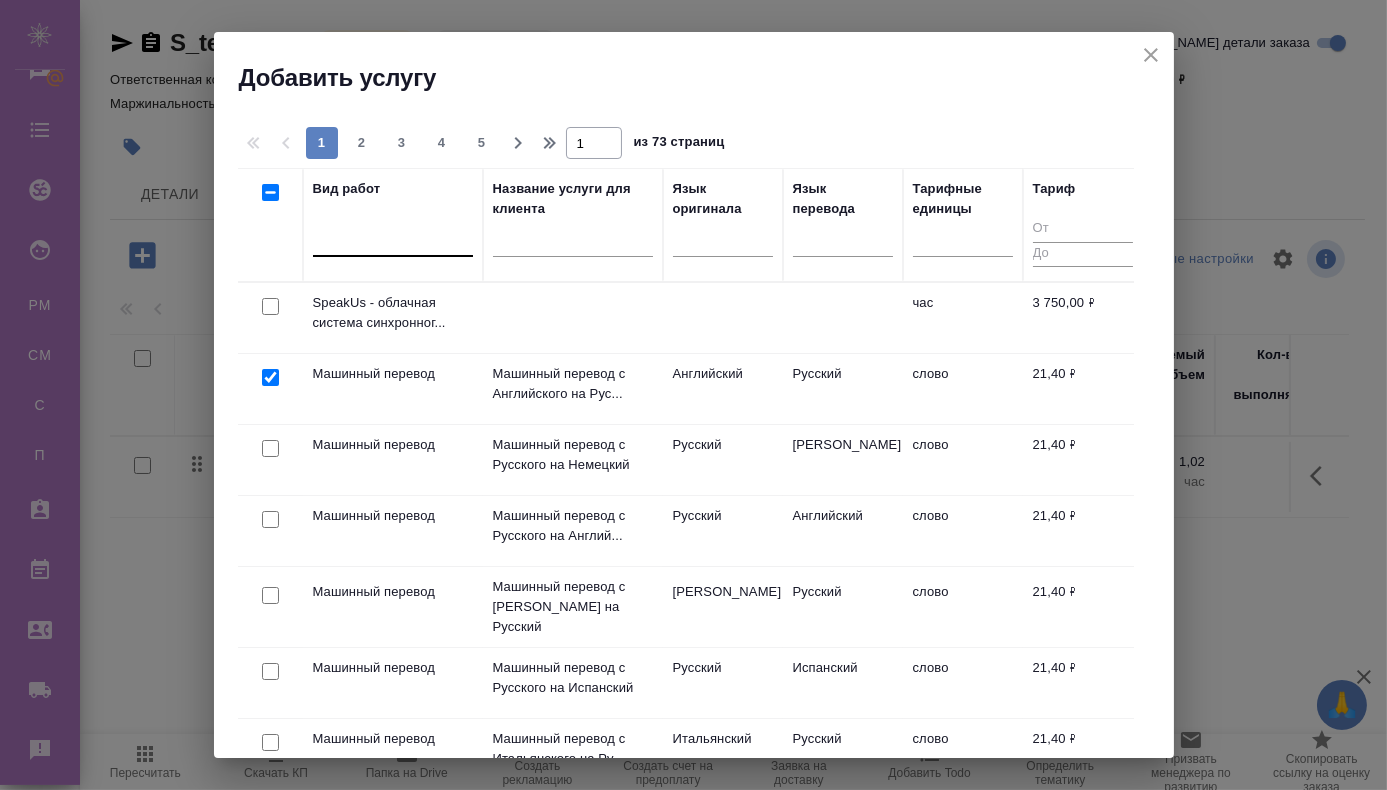checkbox on "true" 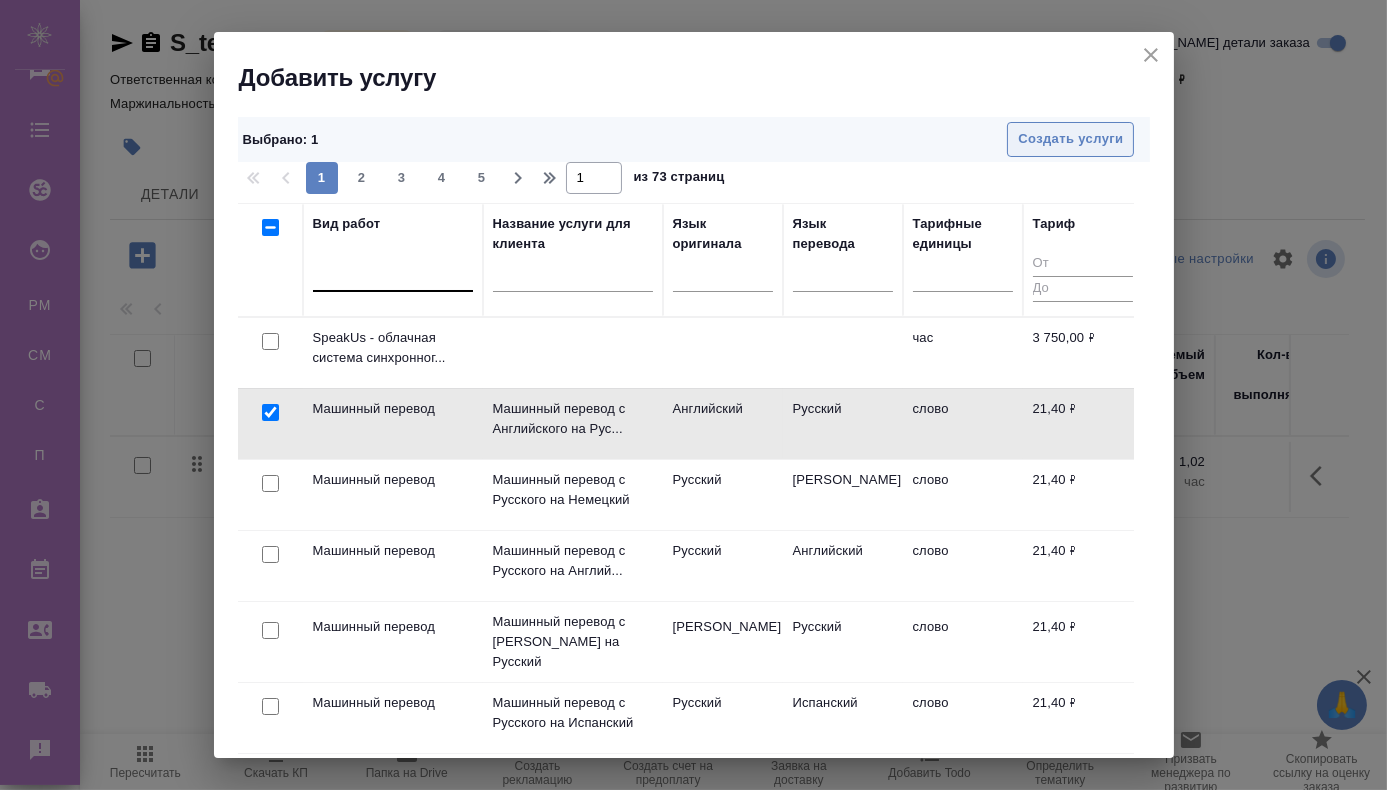 click on "Создать услуги" at bounding box center [1070, 139] 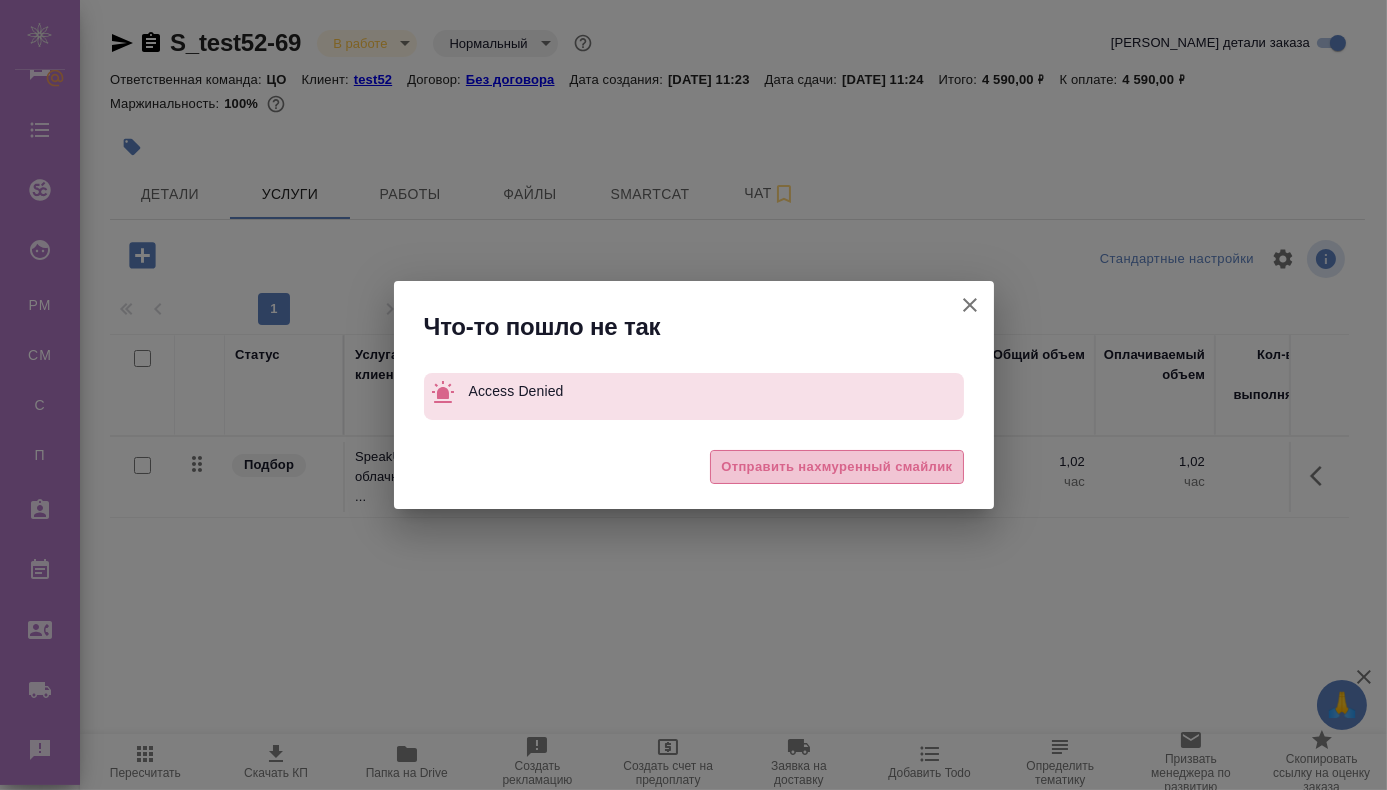 click on "Отправить нахмуренный смайлик" at bounding box center [836, 467] 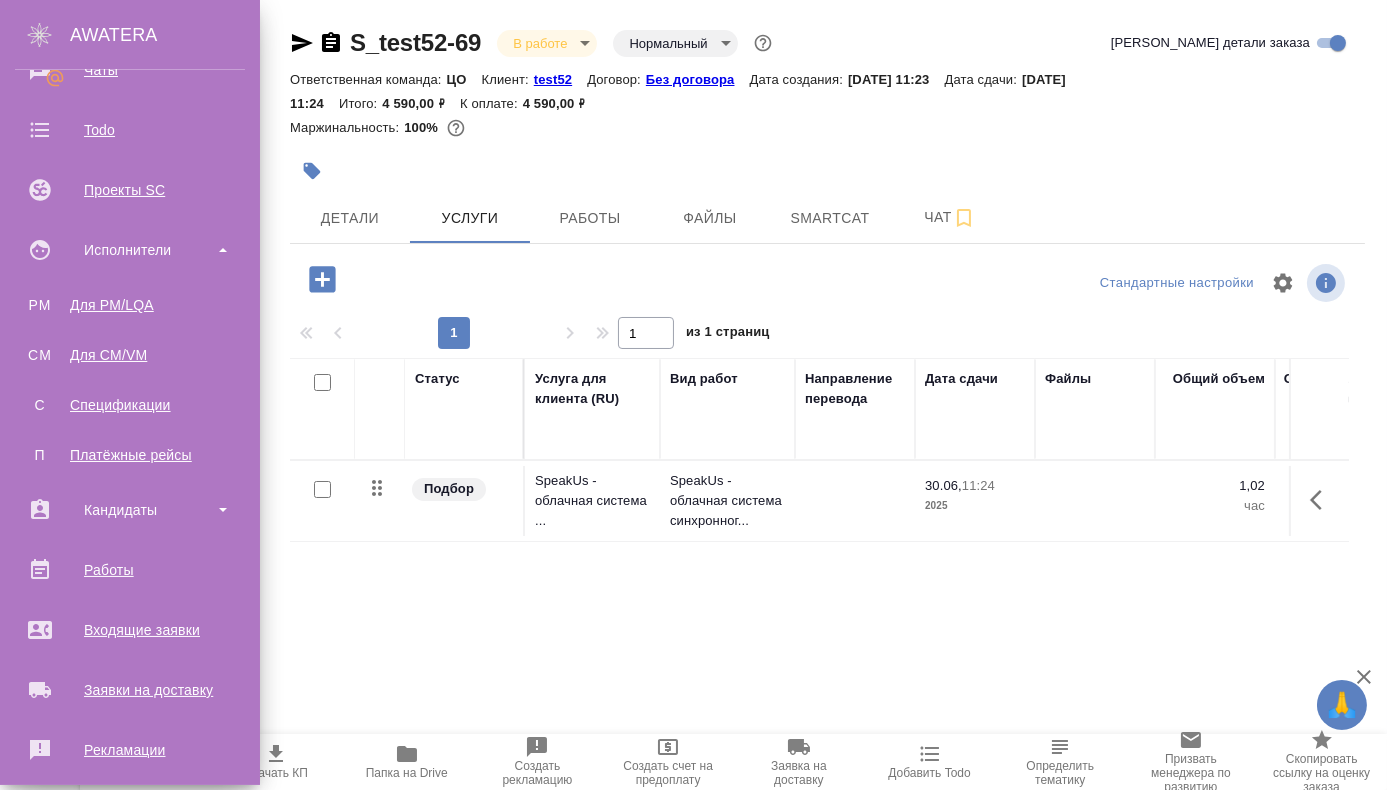 scroll, scrollTop: 504, scrollLeft: 0, axis: vertical 